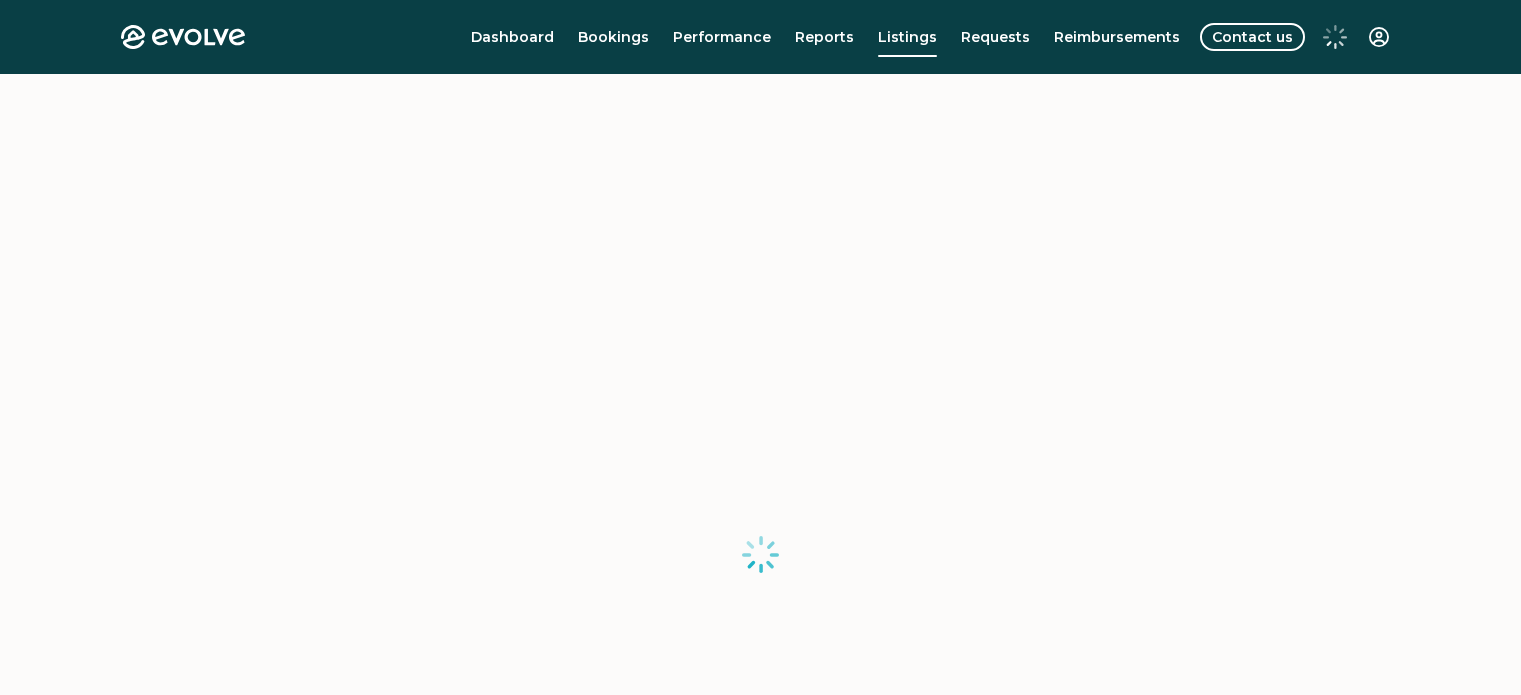 scroll, scrollTop: 0, scrollLeft: 0, axis: both 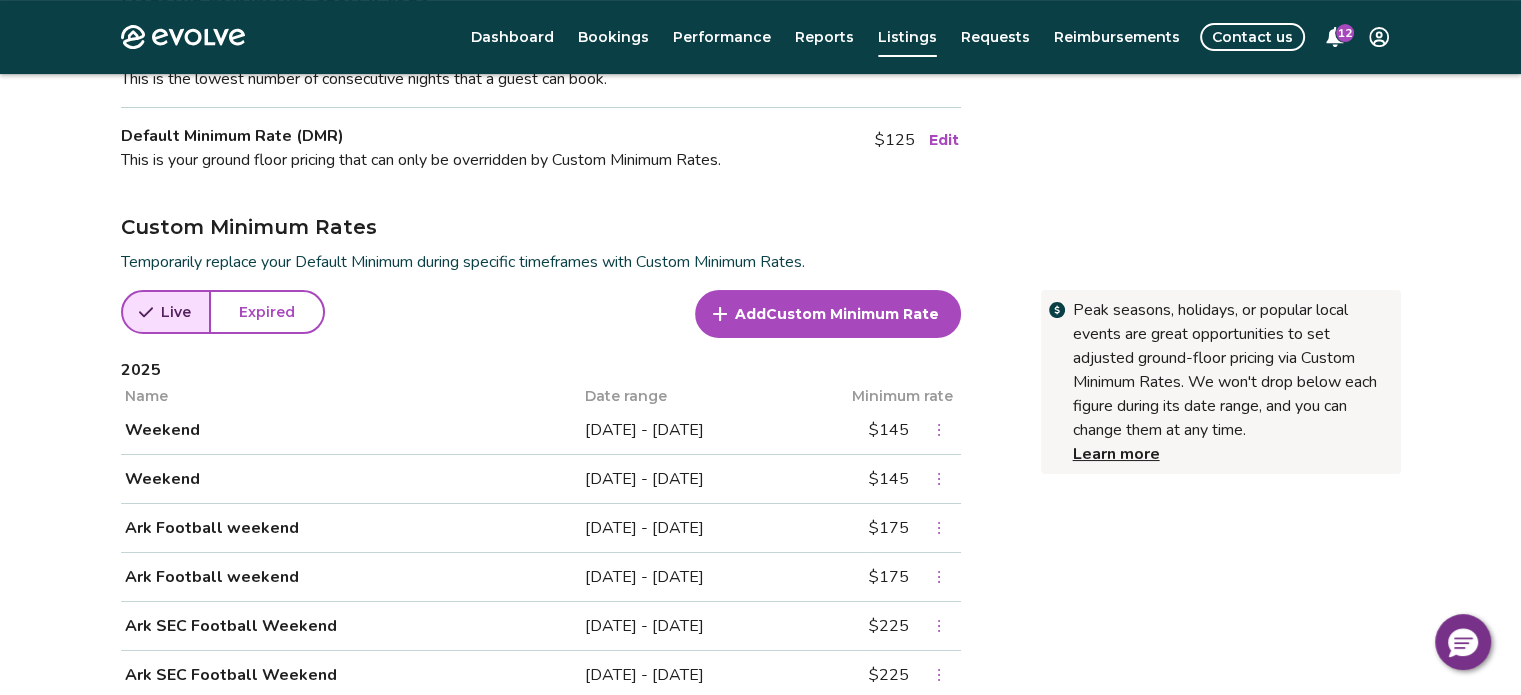 click on "Edit" at bounding box center [944, 140] 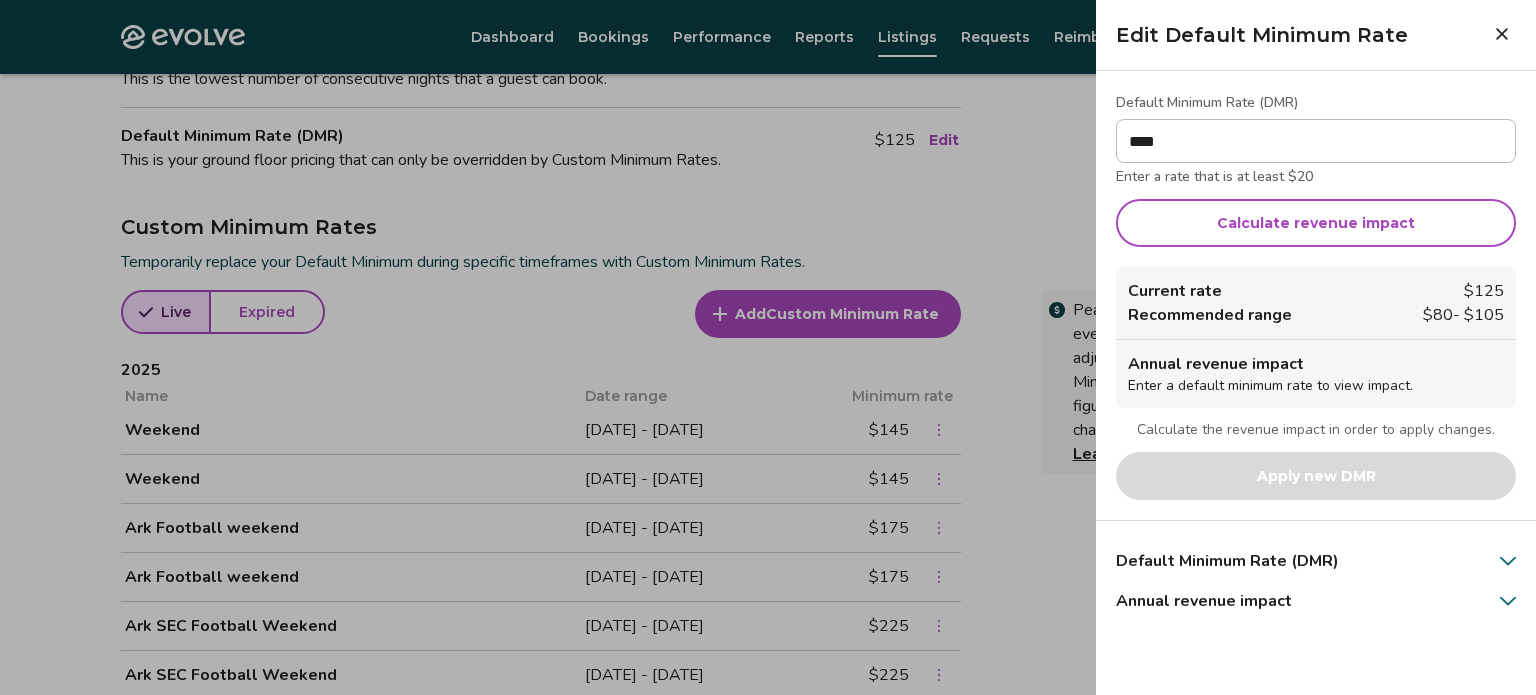 click at bounding box center (768, 347) 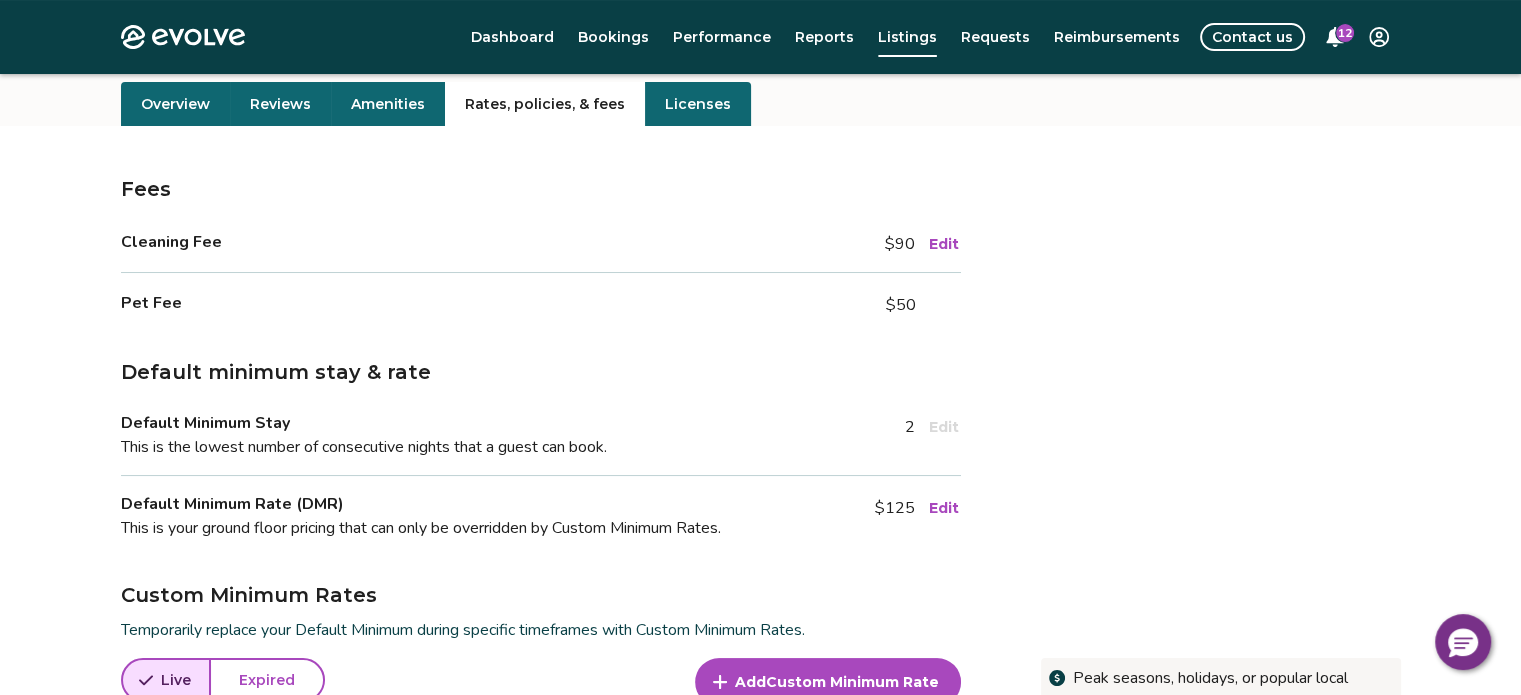 scroll, scrollTop: 300, scrollLeft: 0, axis: vertical 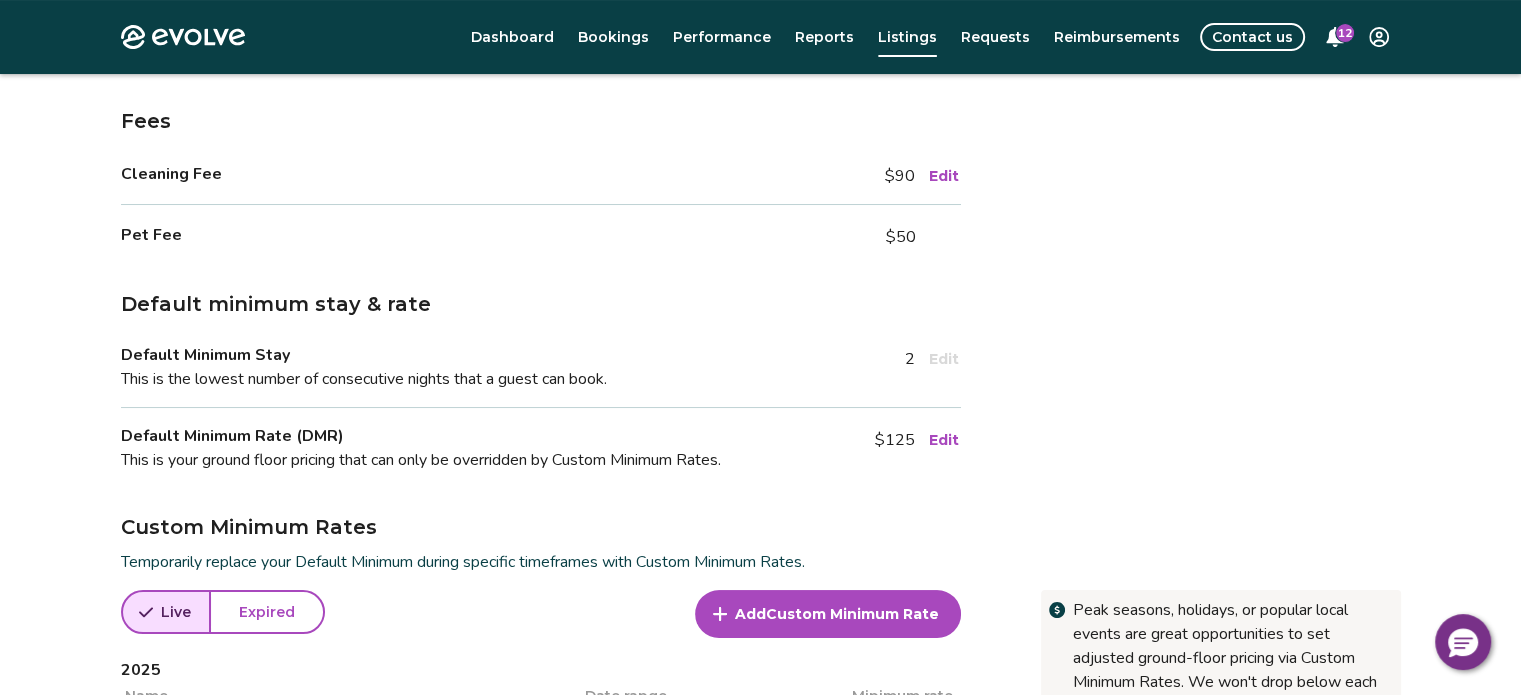 click on "Edit" at bounding box center [944, 440] 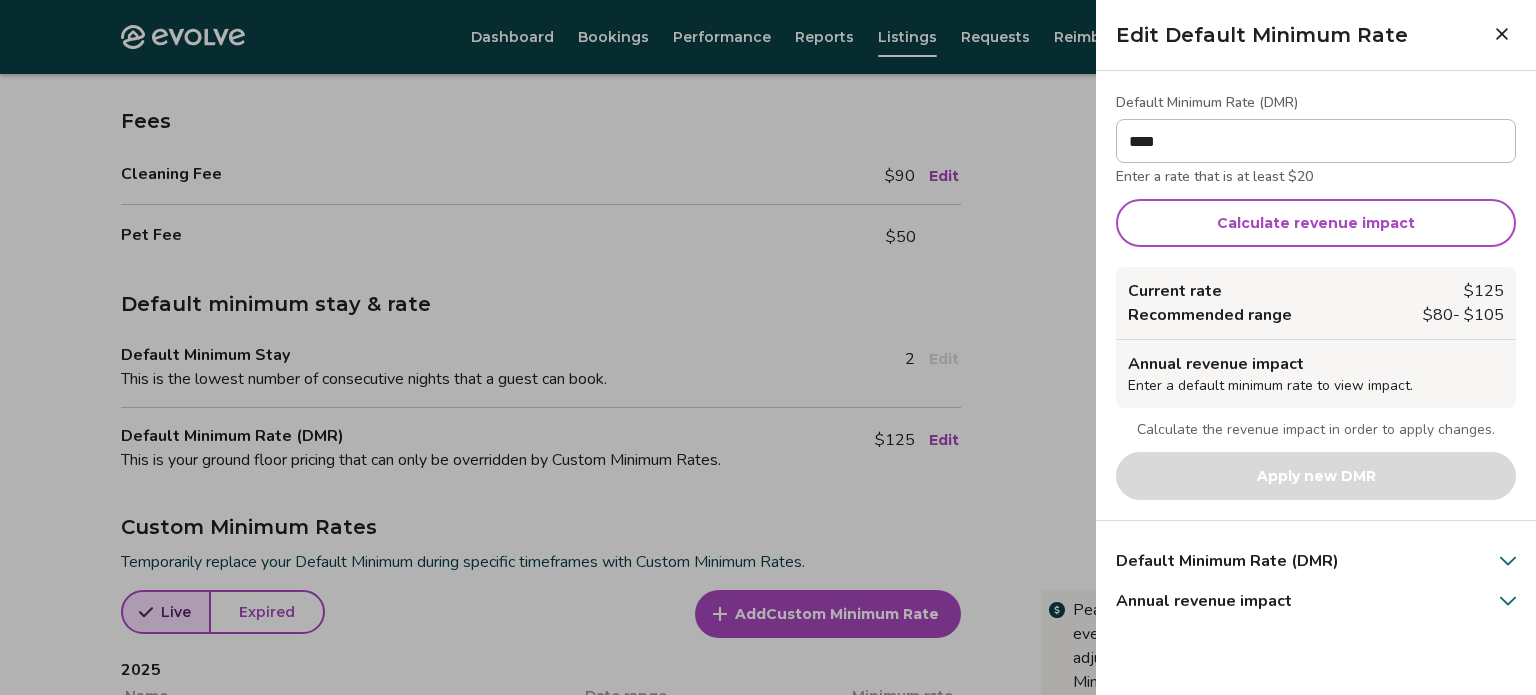 click 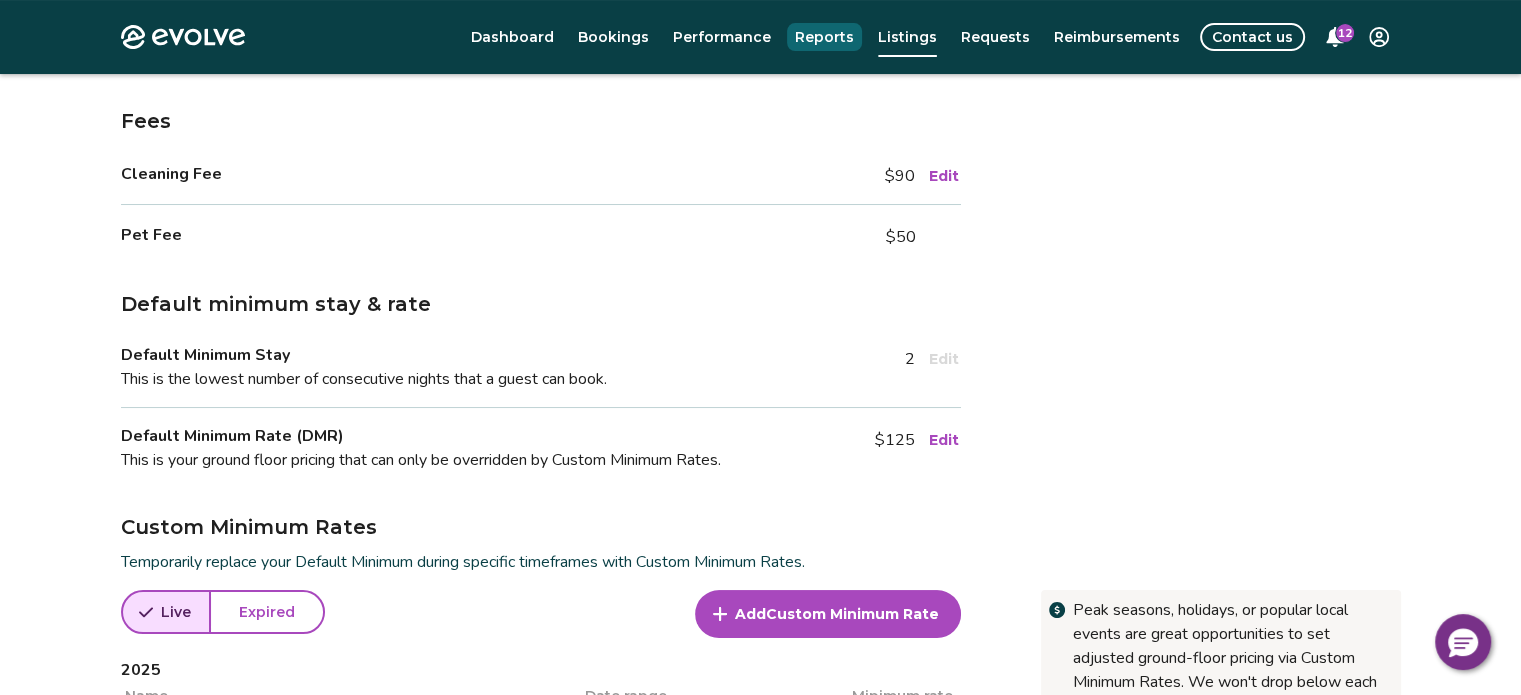 click on "Reports" at bounding box center [824, 37] 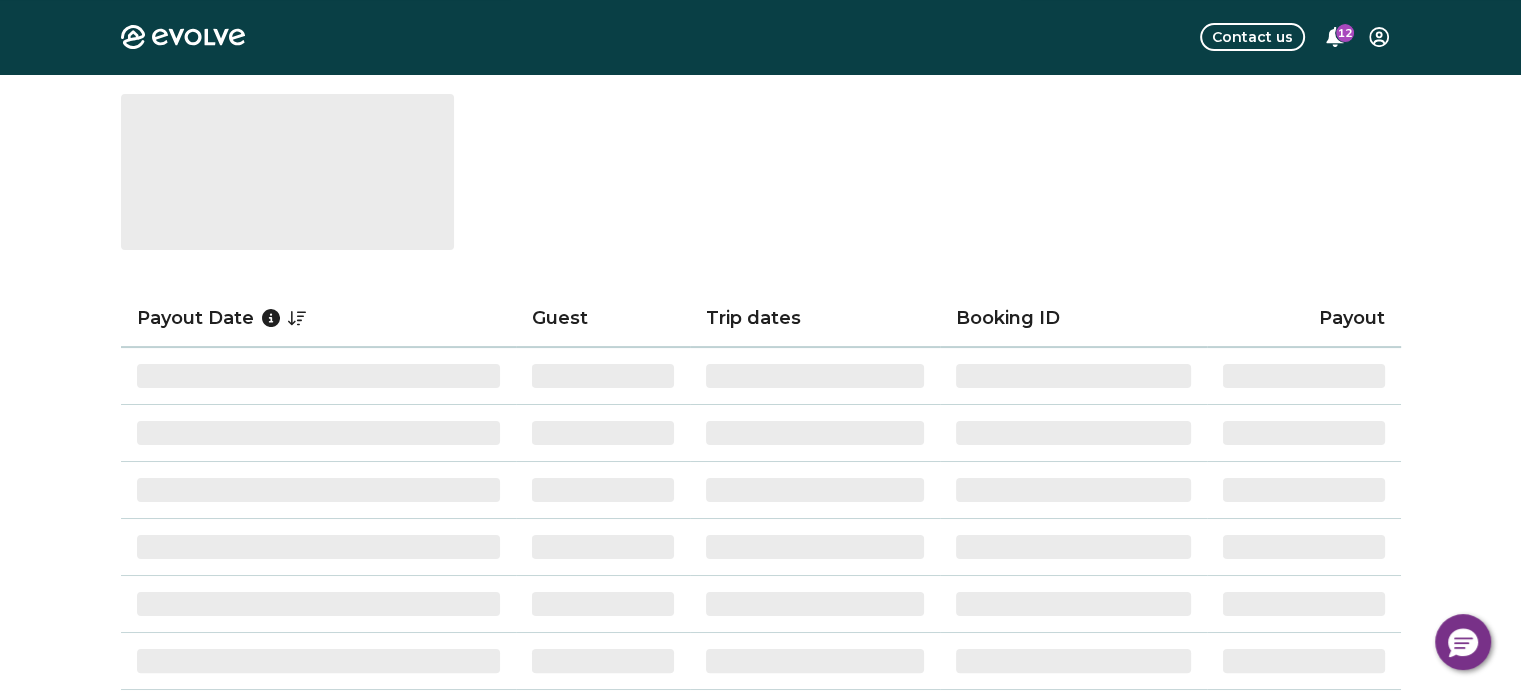 scroll, scrollTop: 0, scrollLeft: 0, axis: both 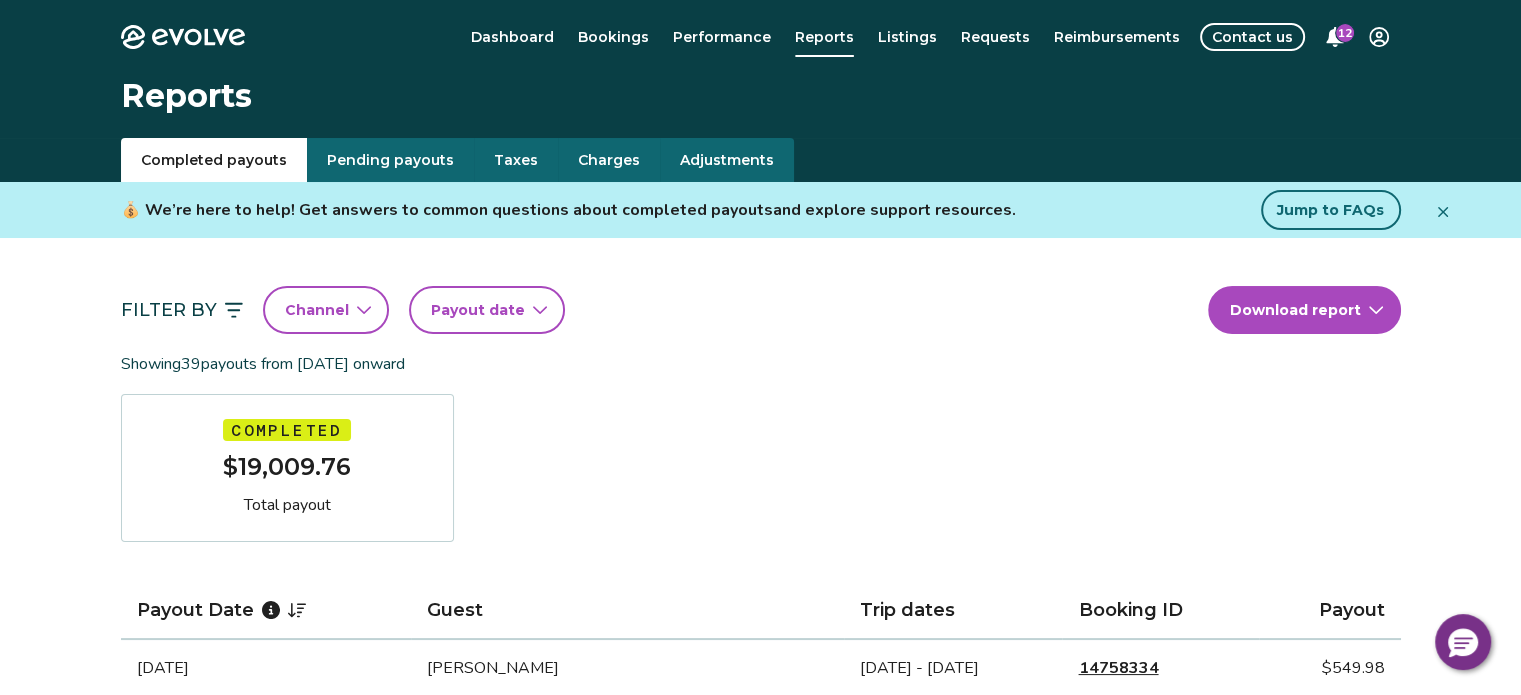 click on "Pending payouts" at bounding box center [390, 160] 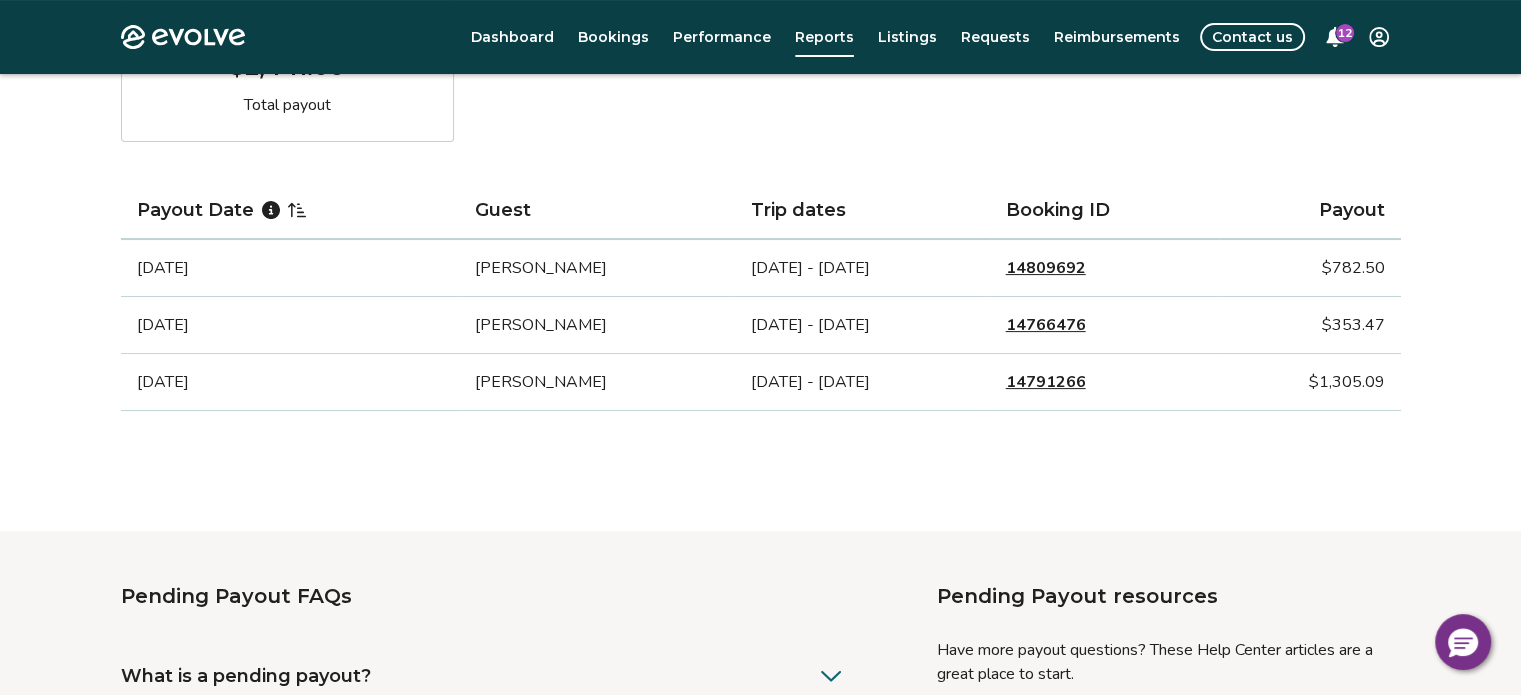 scroll, scrollTop: 300, scrollLeft: 0, axis: vertical 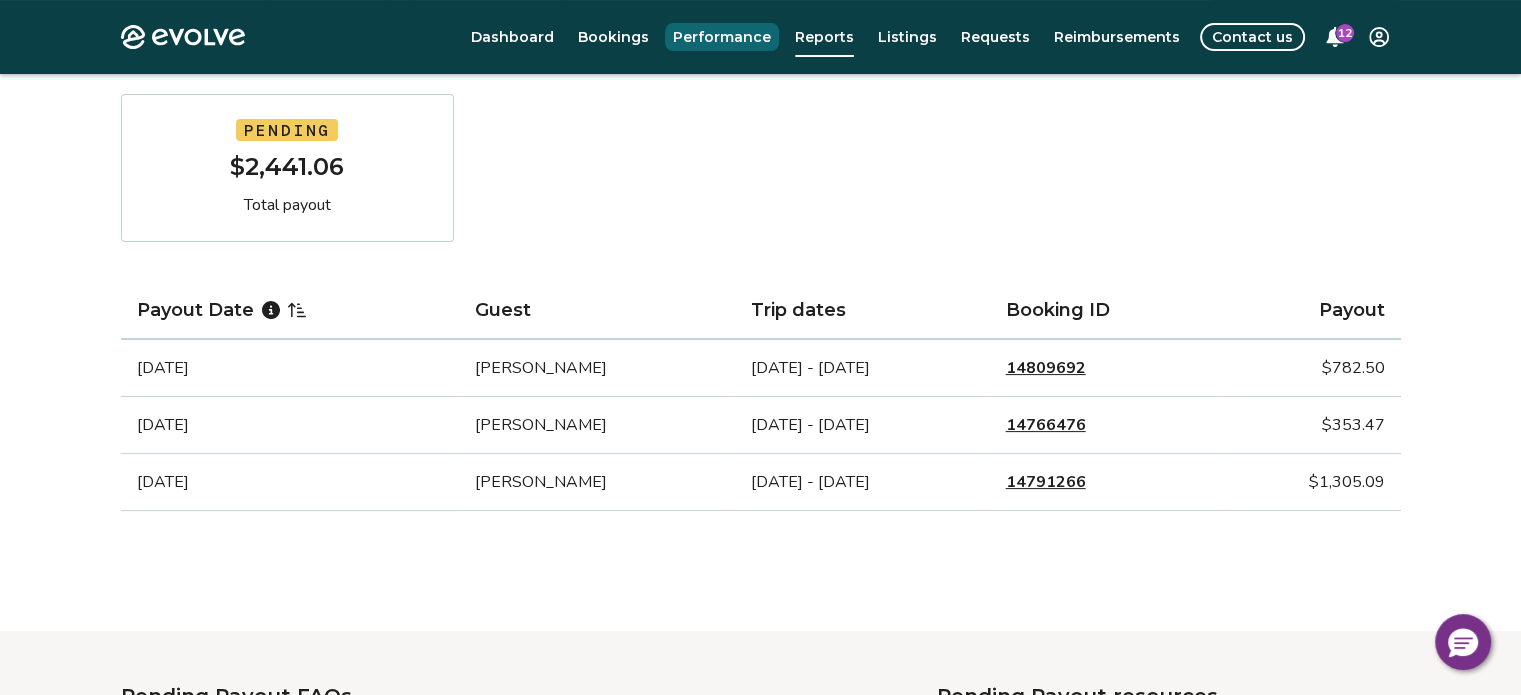 click on "Performance" at bounding box center (722, 37) 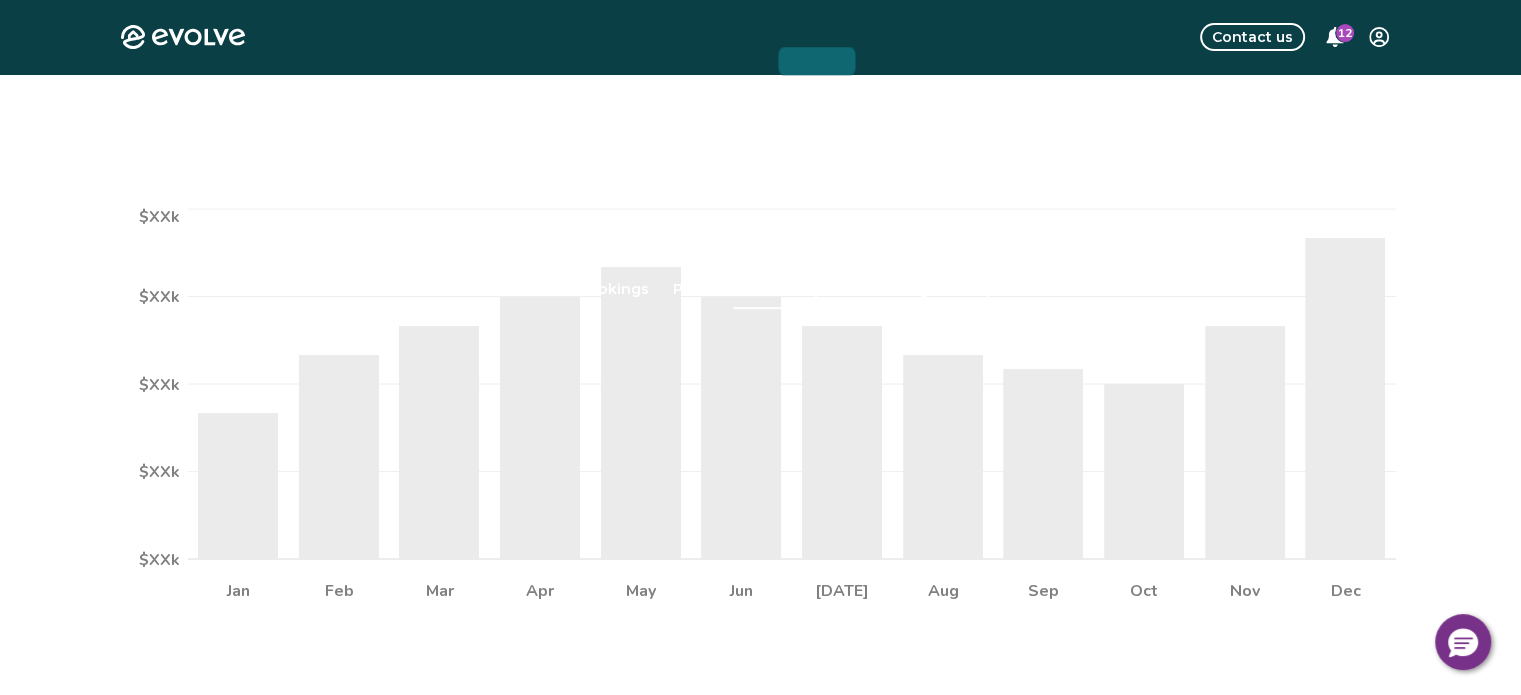 scroll, scrollTop: 0, scrollLeft: 0, axis: both 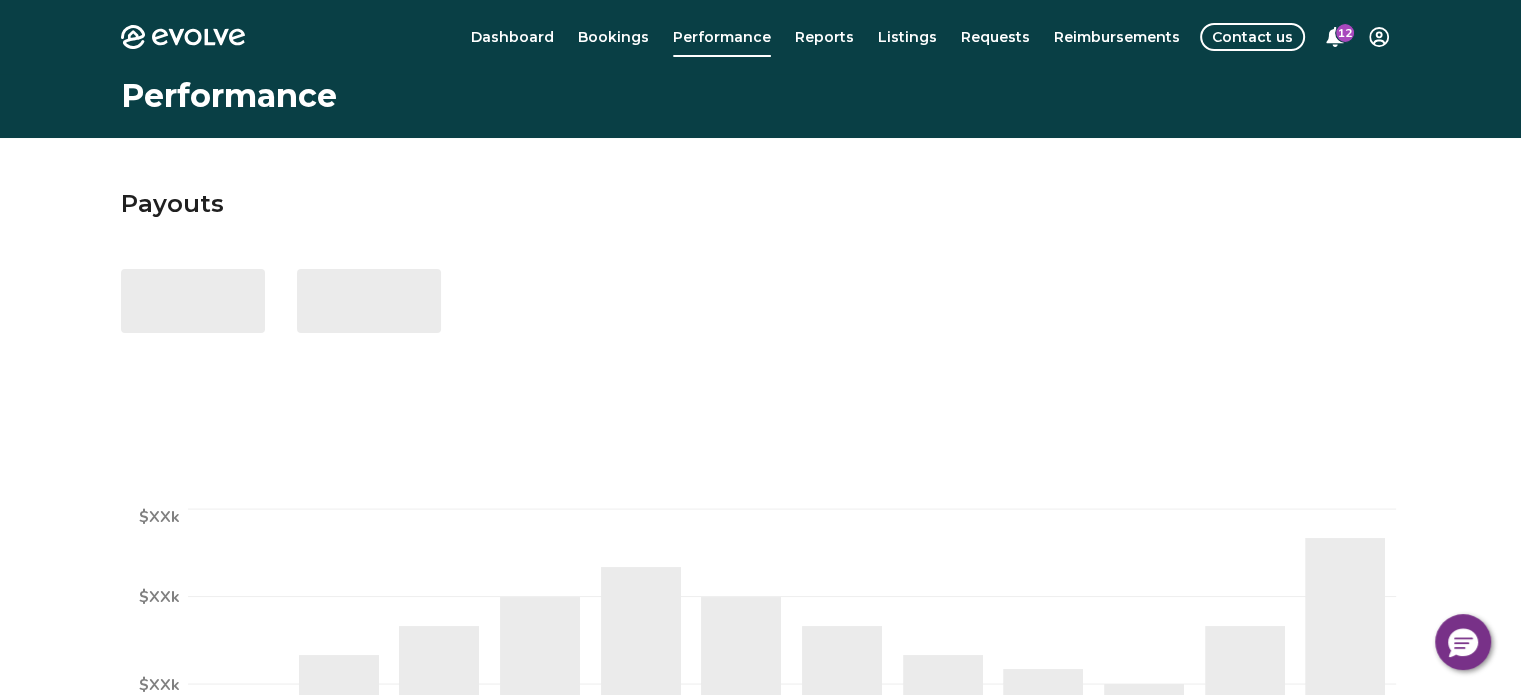 select on "****" 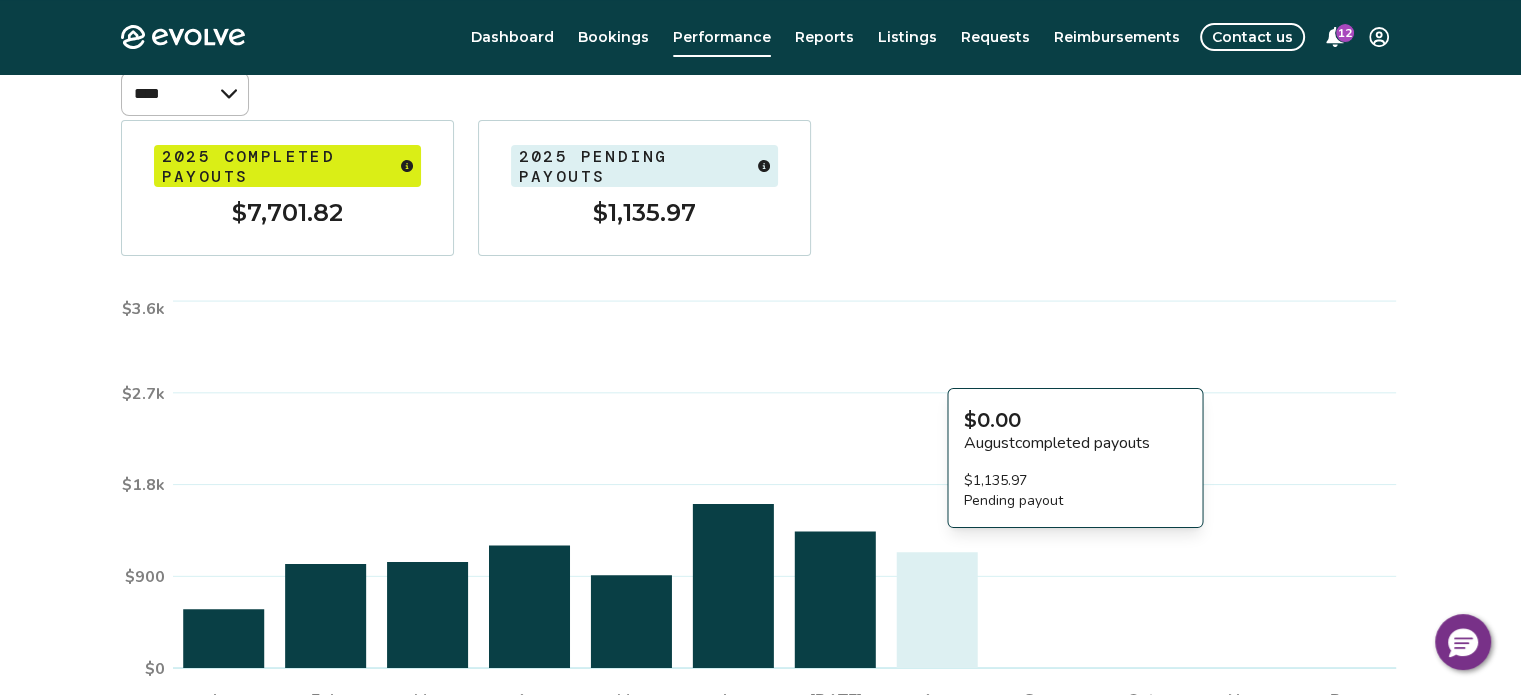 scroll, scrollTop: 0, scrollLeft: 0, axis: both 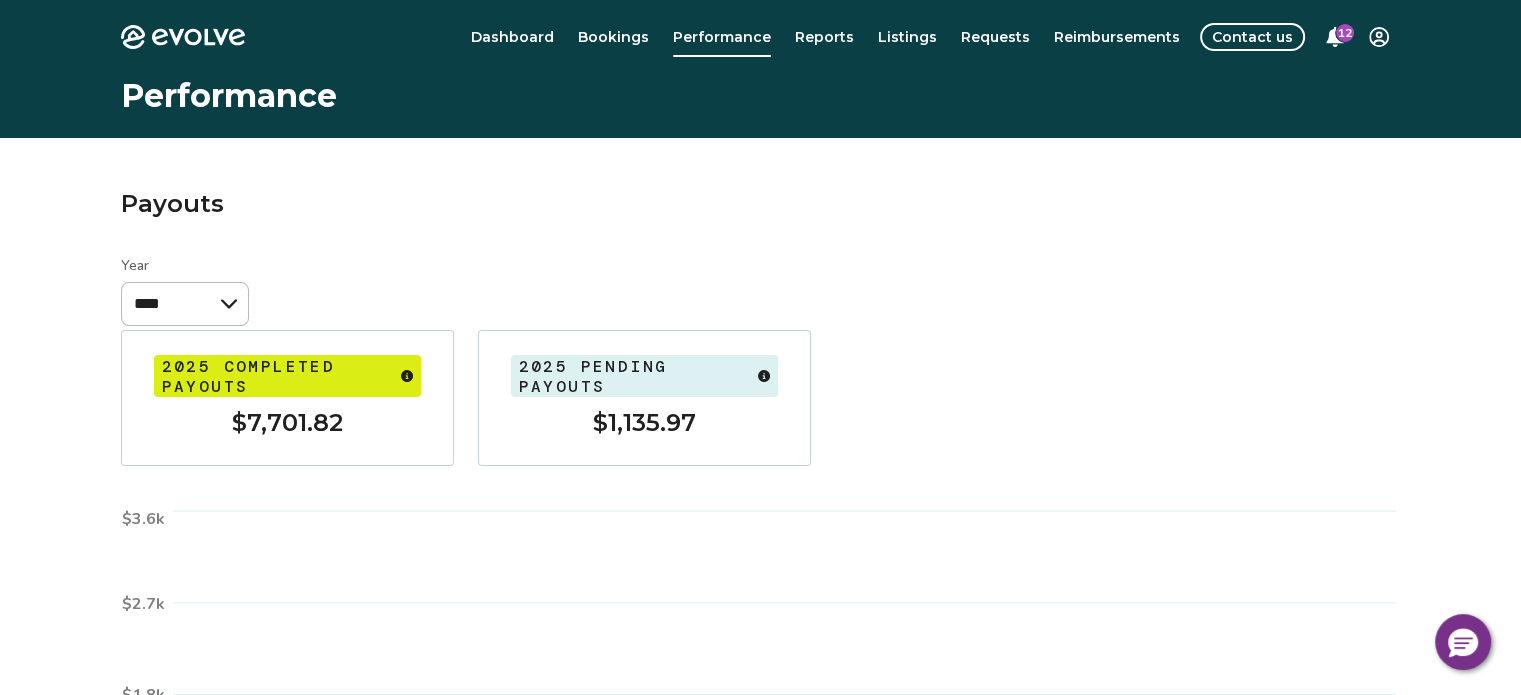 click on "2025 pending payouts" at bounding box center [634, 377] 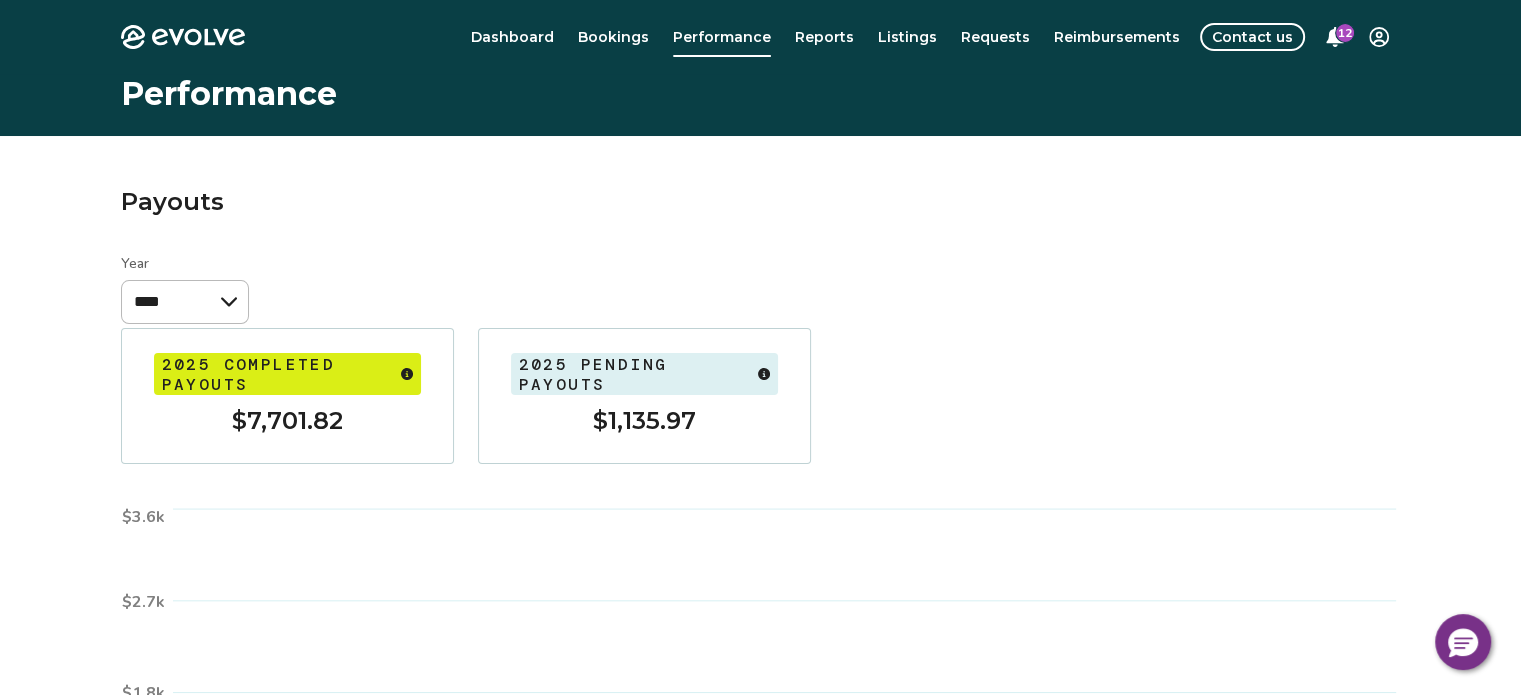 scroll, scrollTop: 0, scrollLeft: 0, axis: both 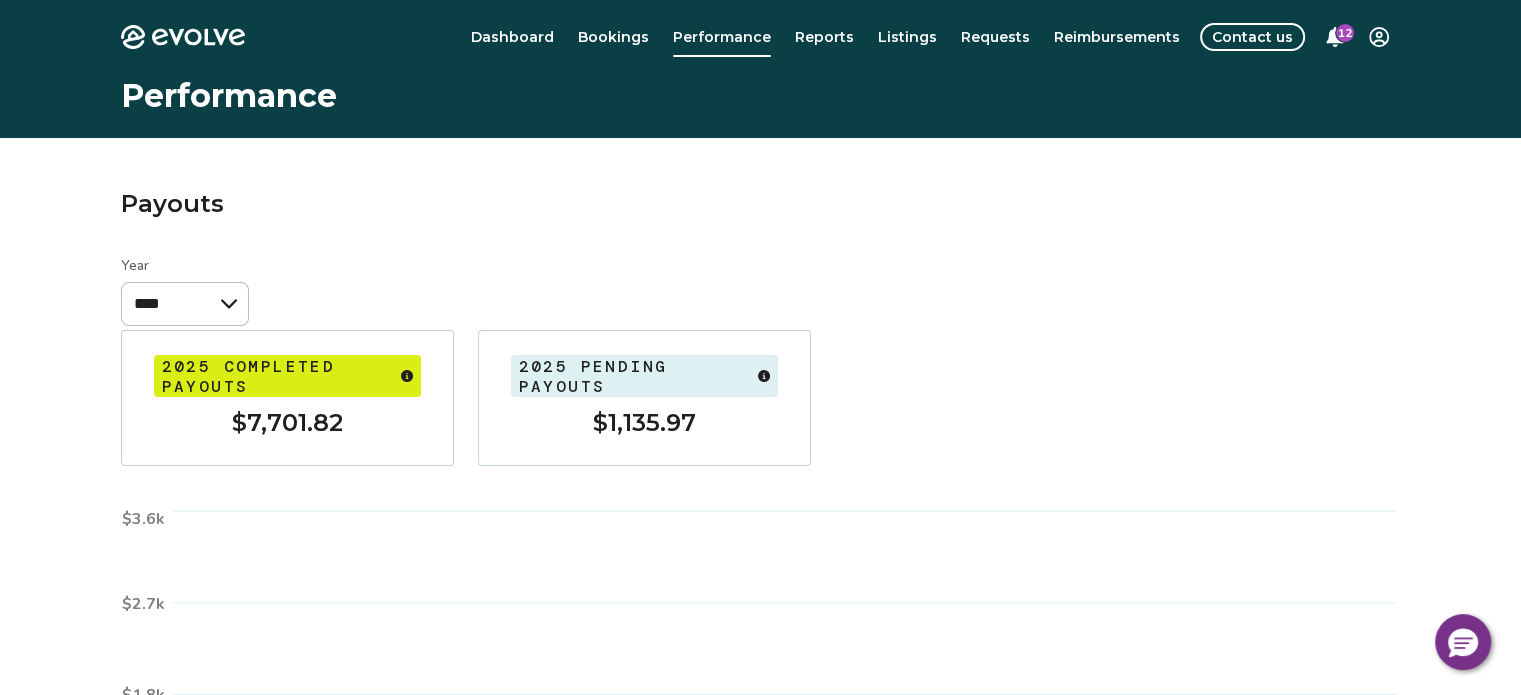 click on "Reports" at bounding box center (824, 37) 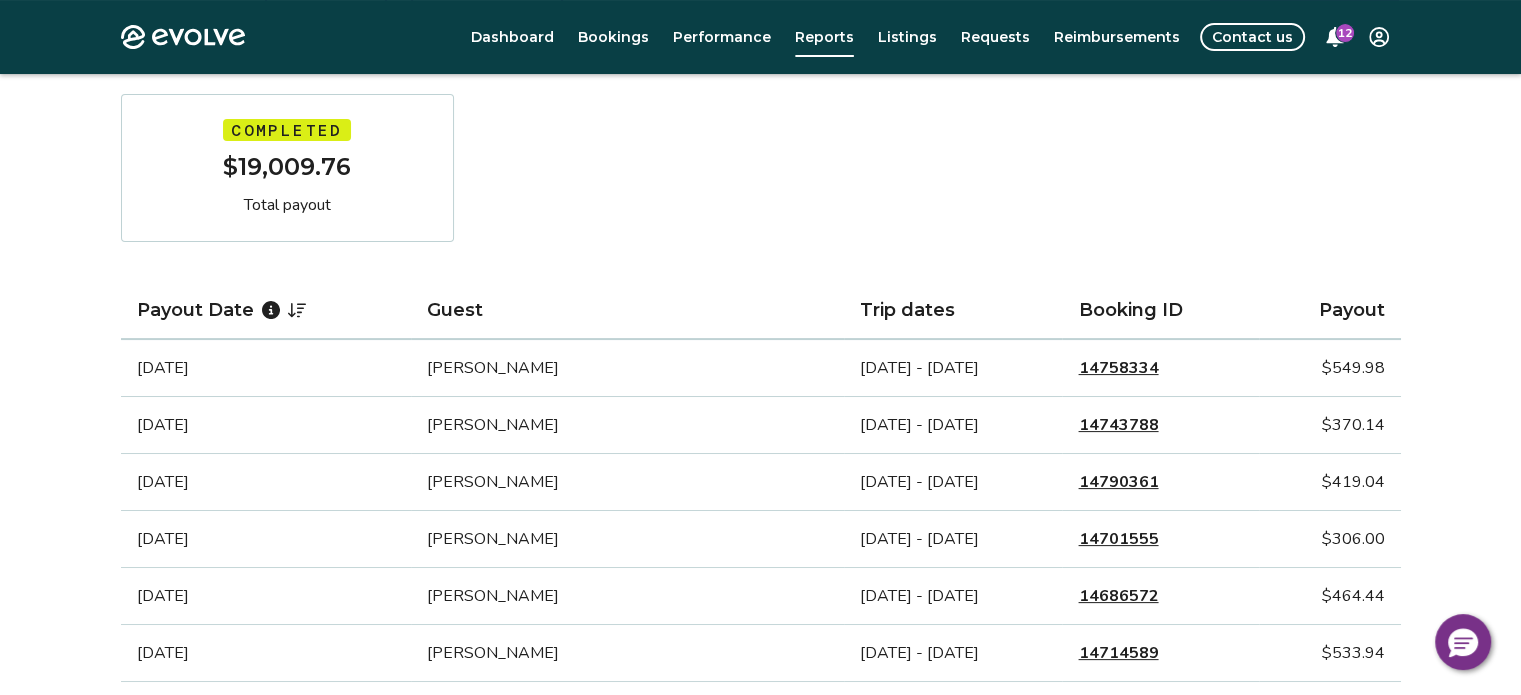 scroll, scrollTop: 0, scrollLeft: 0, axis: both 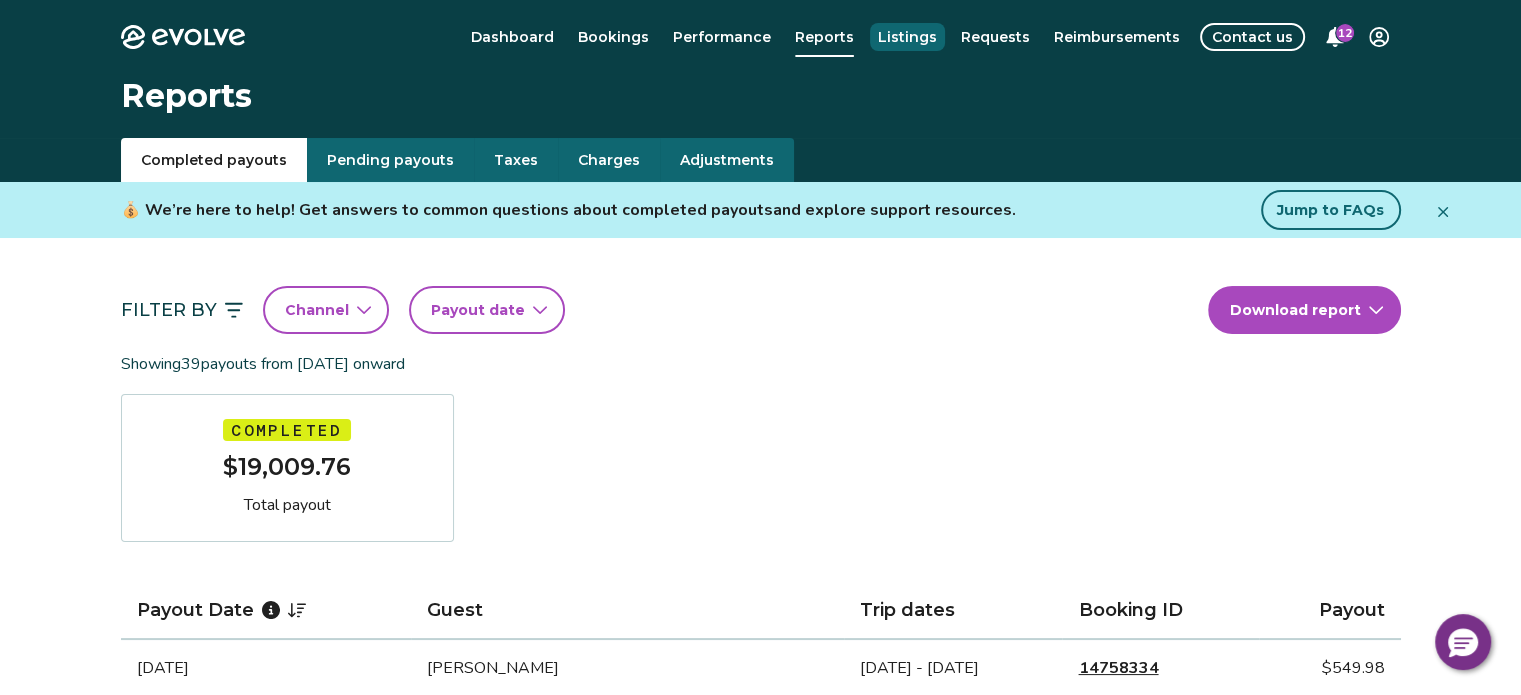 click on "Listings" at bounding box center (907, 37) 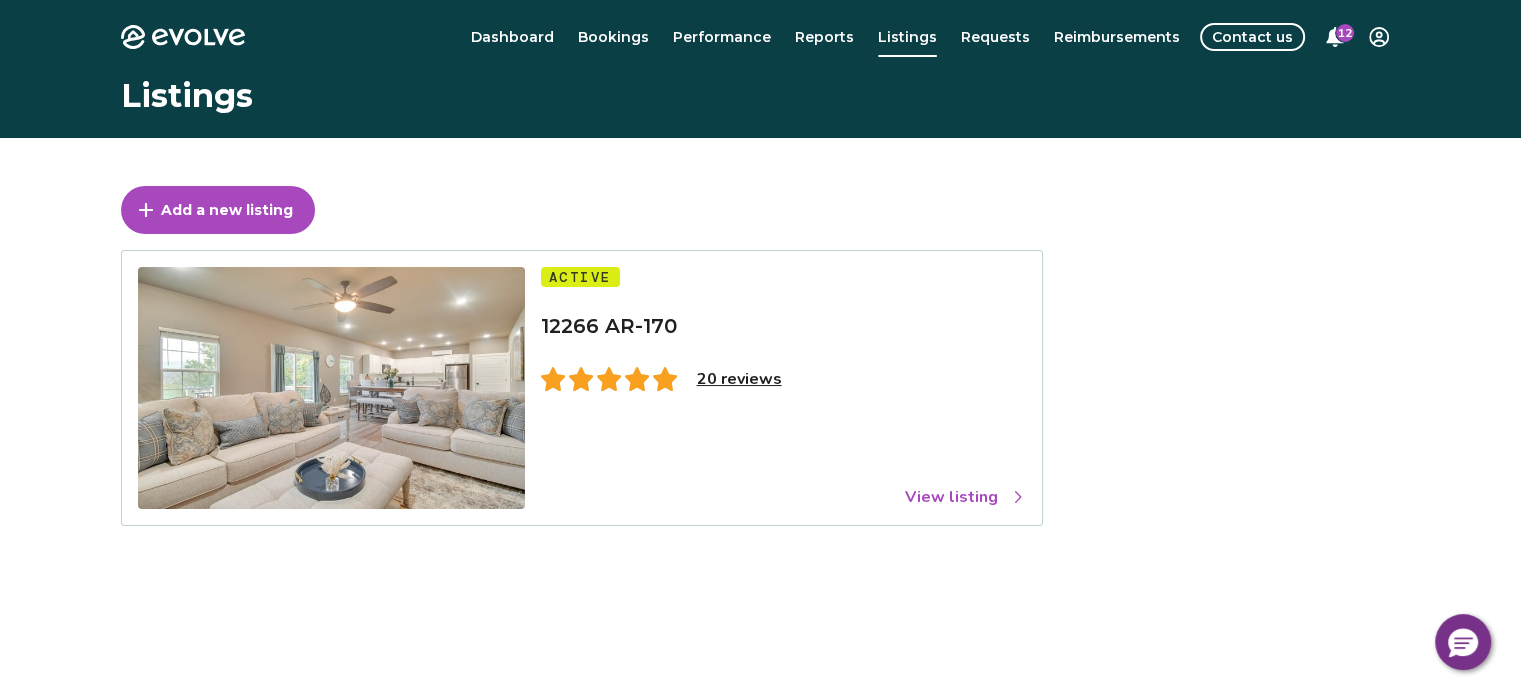click on "View listing" at bounding box center [965, 497] 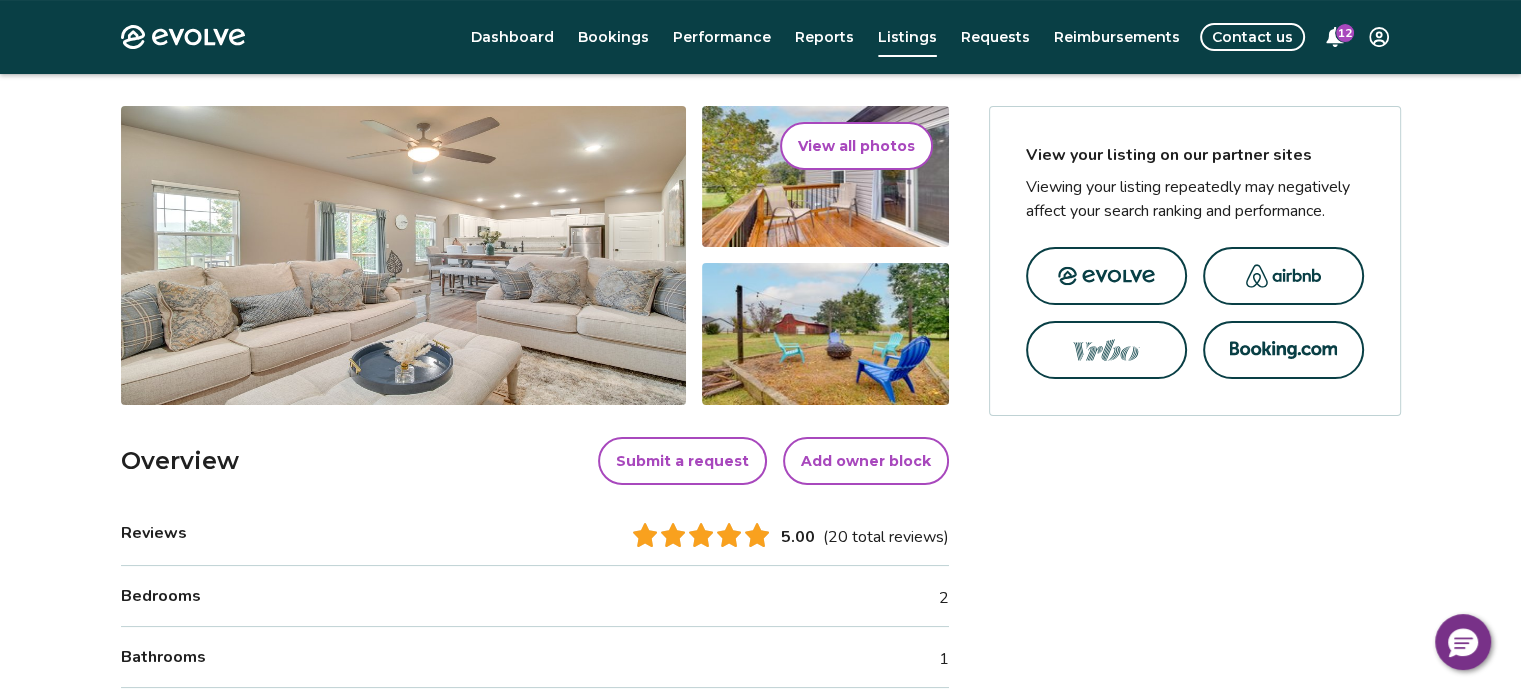 scroll, scrollTop: 0, scrollLeft: 0, axis: both 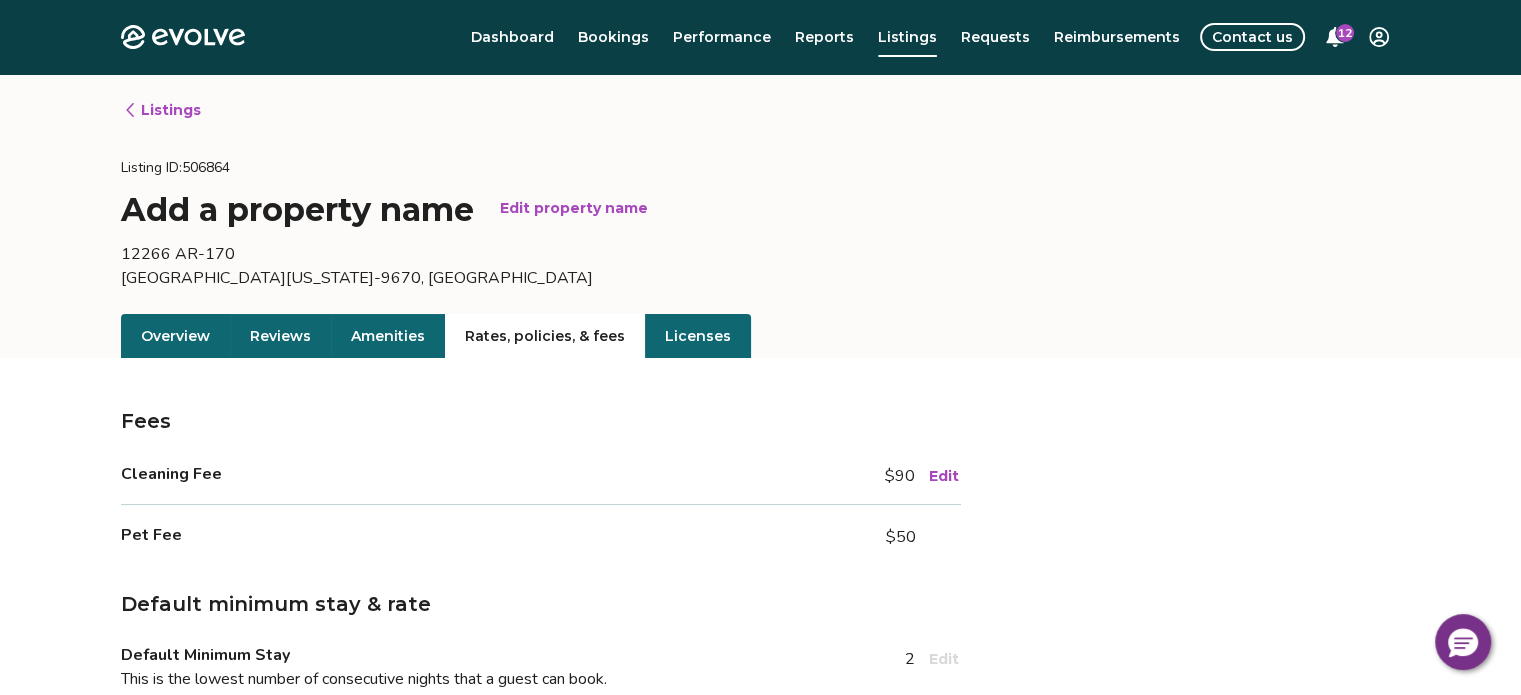 click on "Rates, policies, & fees" at bounding box center (545, 336) 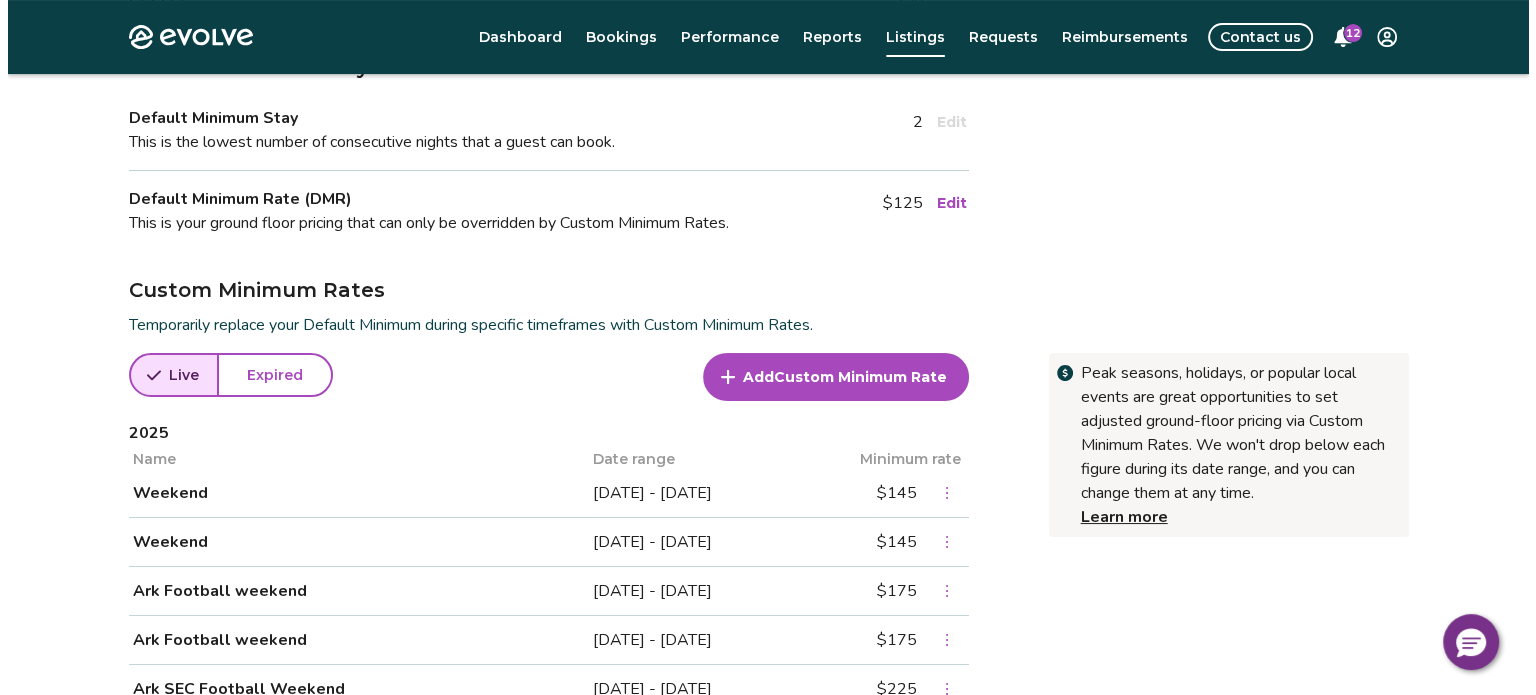 scroll, scrollTop: 600, scrollLeft: 0, axis: vertical 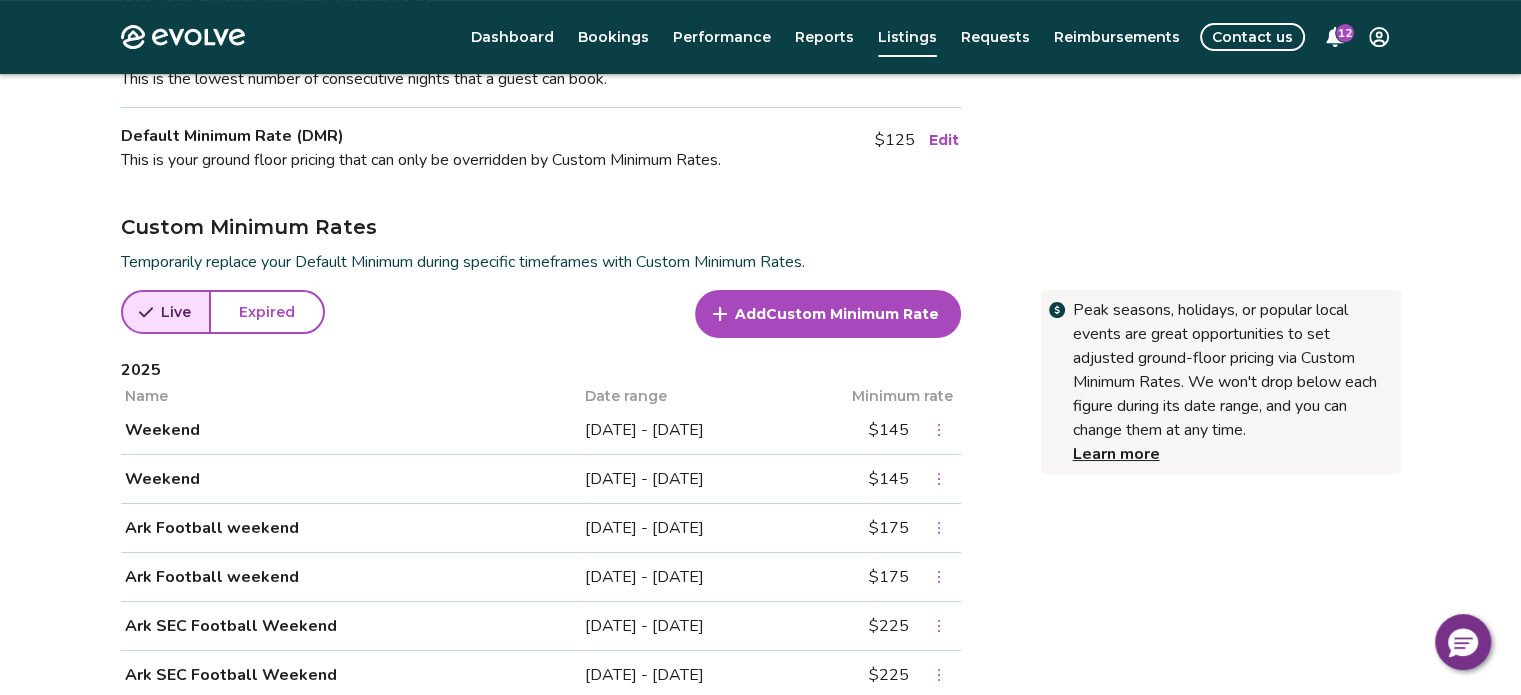 click on "Custom Minimum Rate" at bounding box center [852, 314] 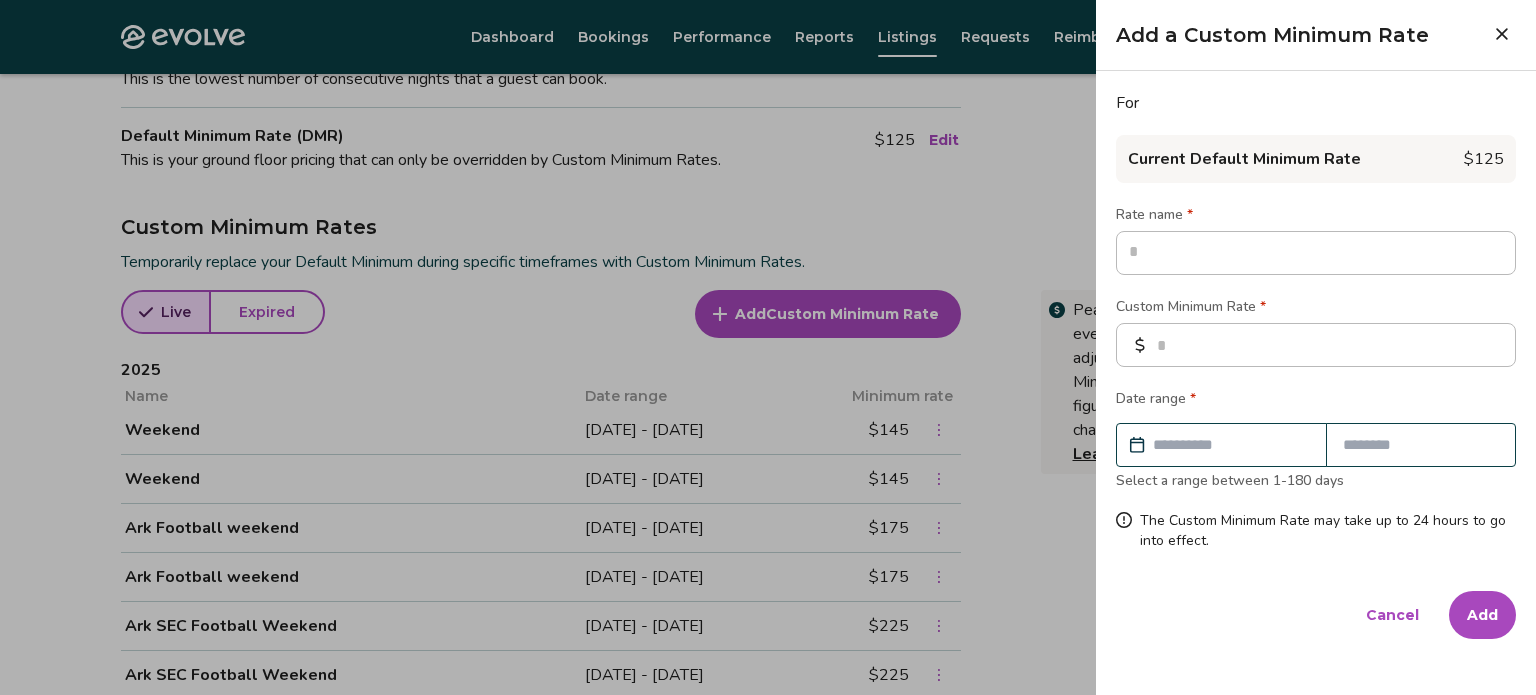 type on "*" 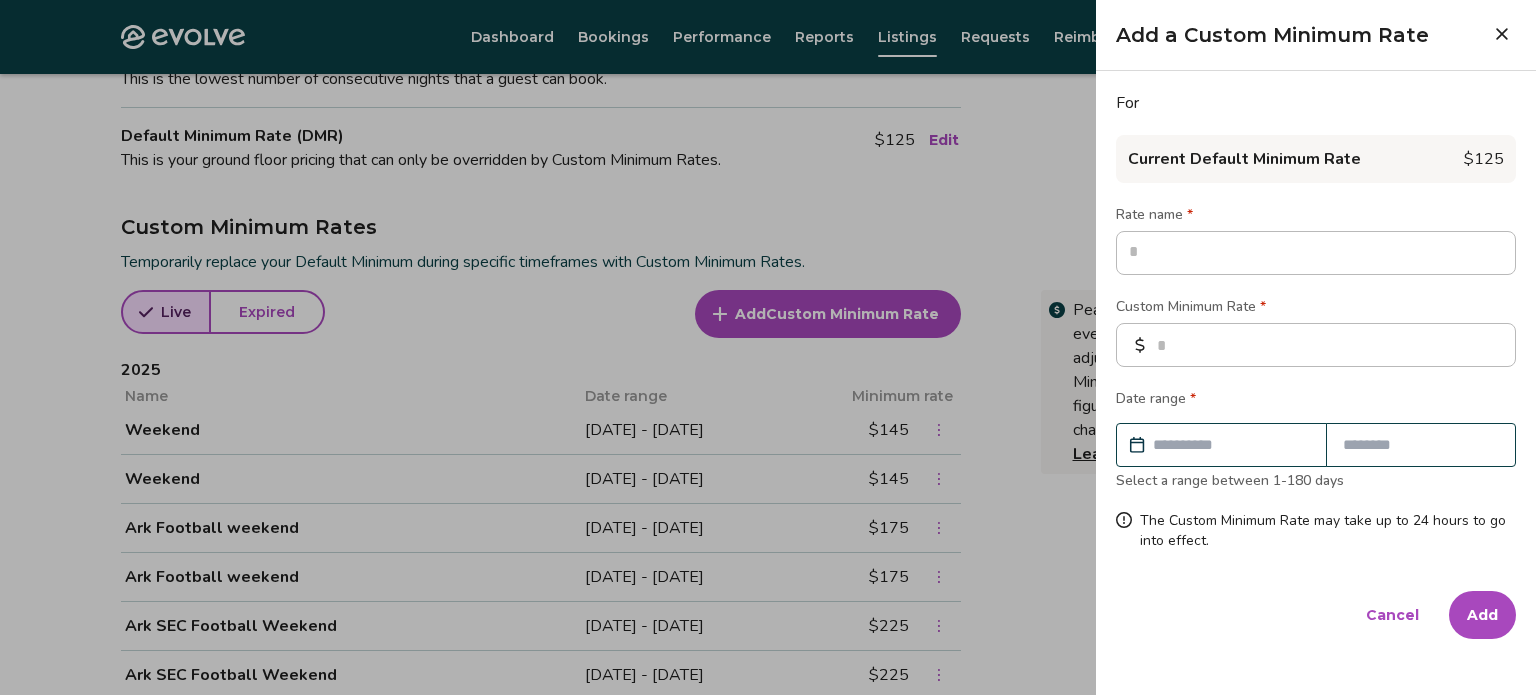type on "*" 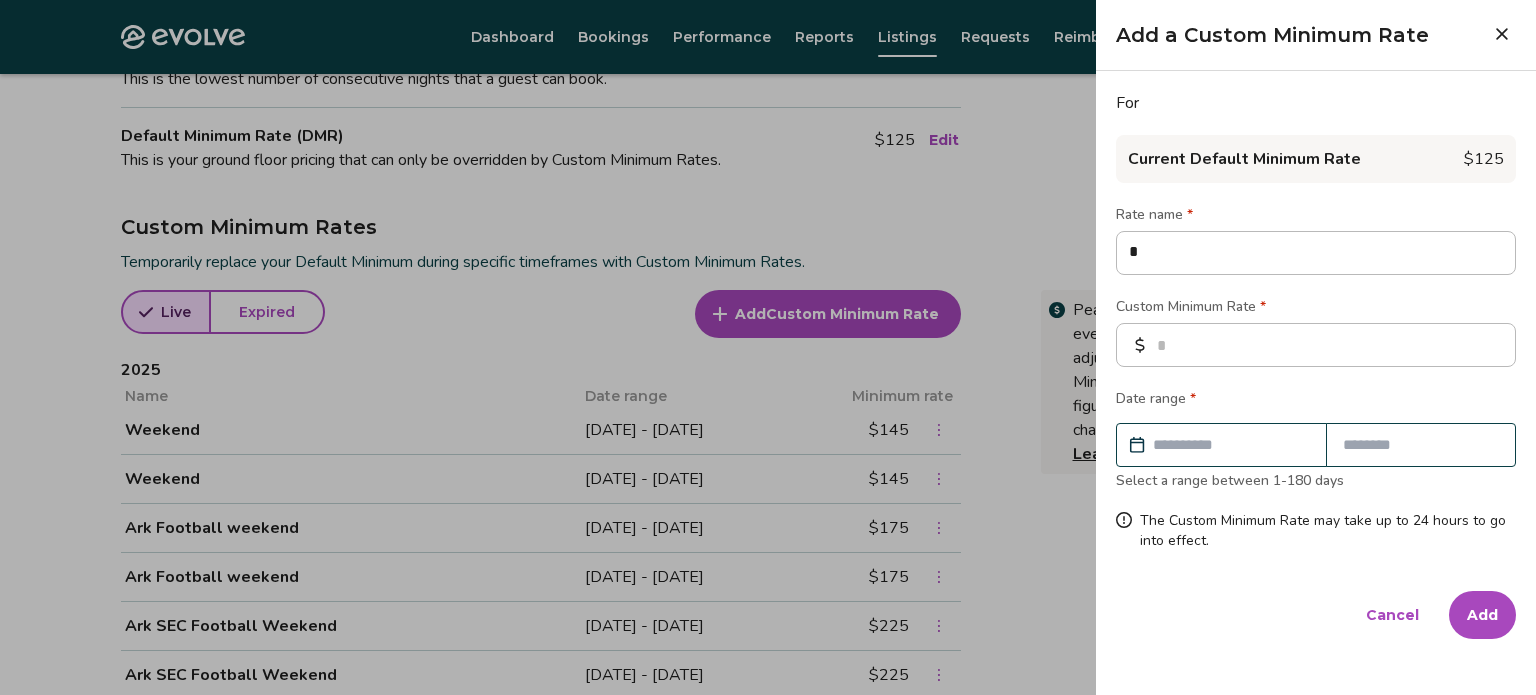 type on "**" 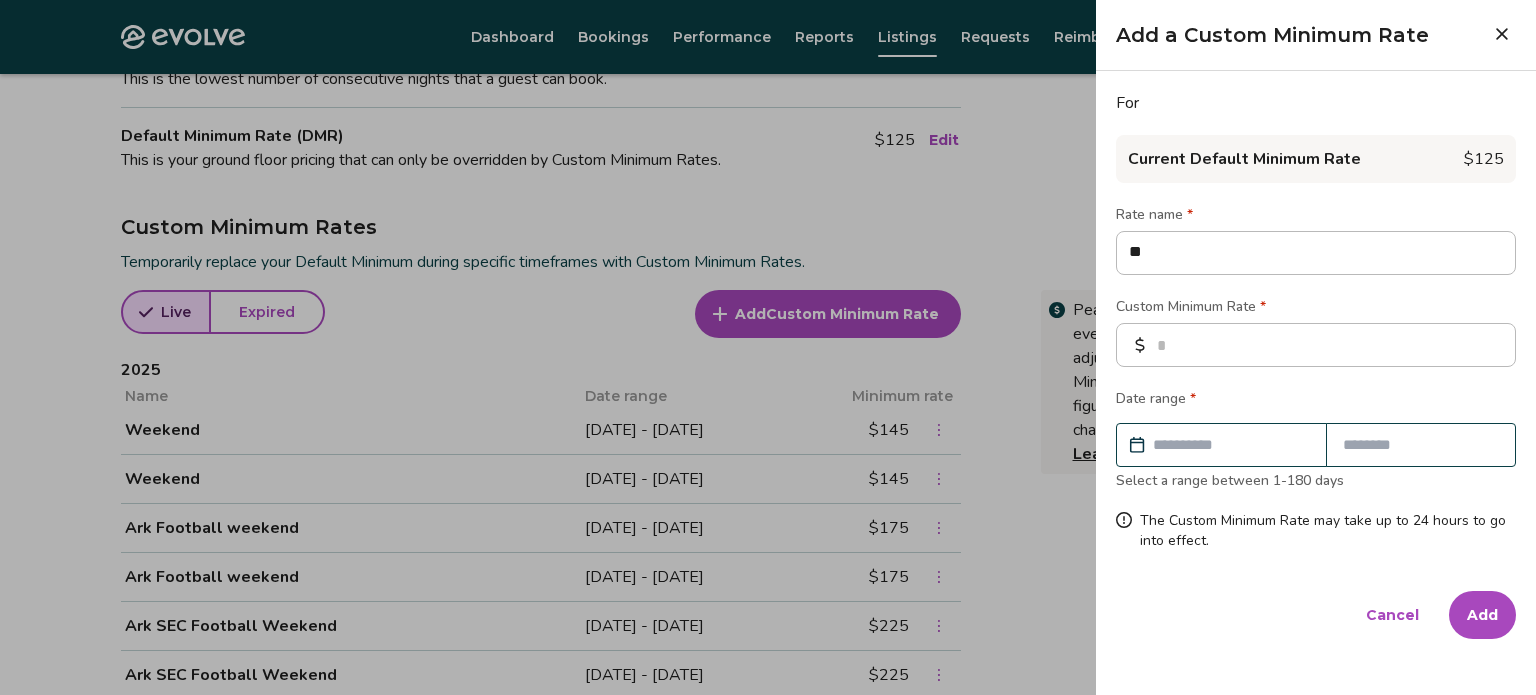 type on "***" 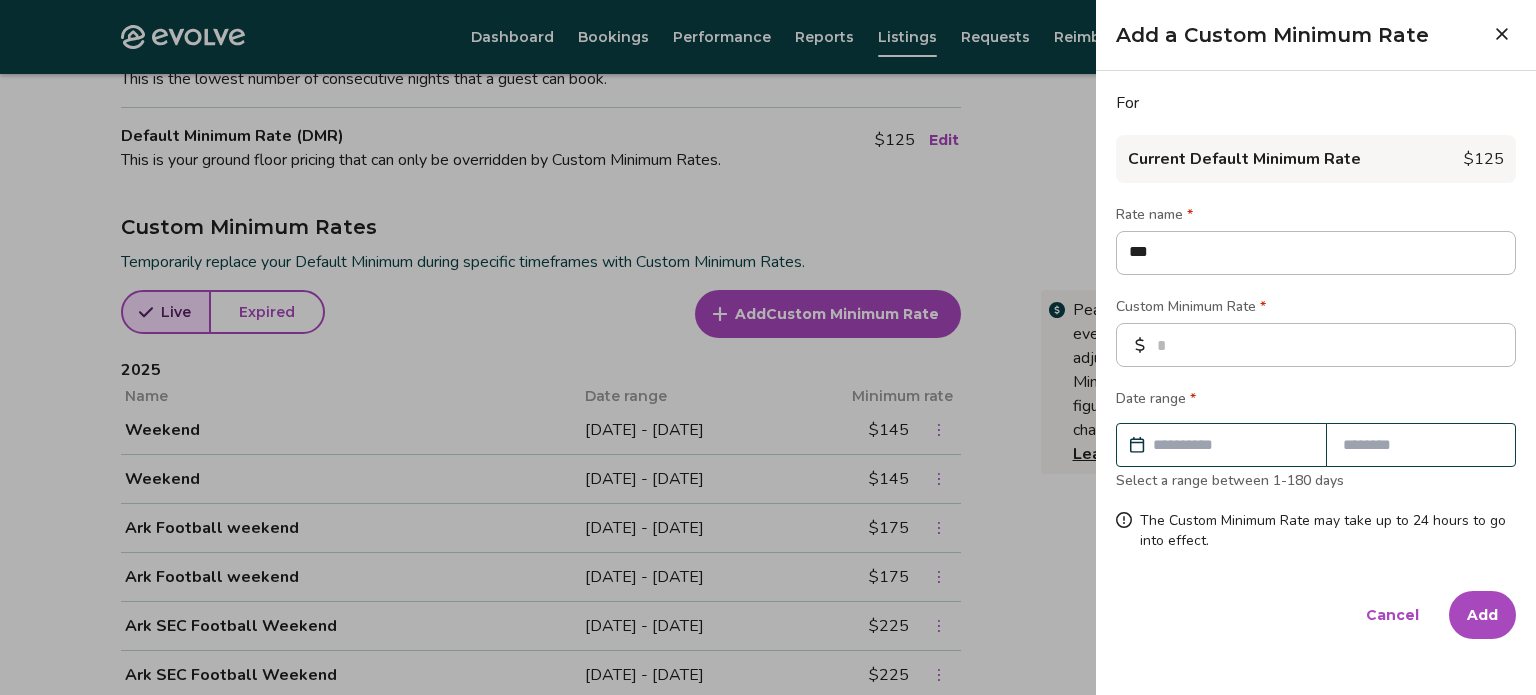 type on "****" 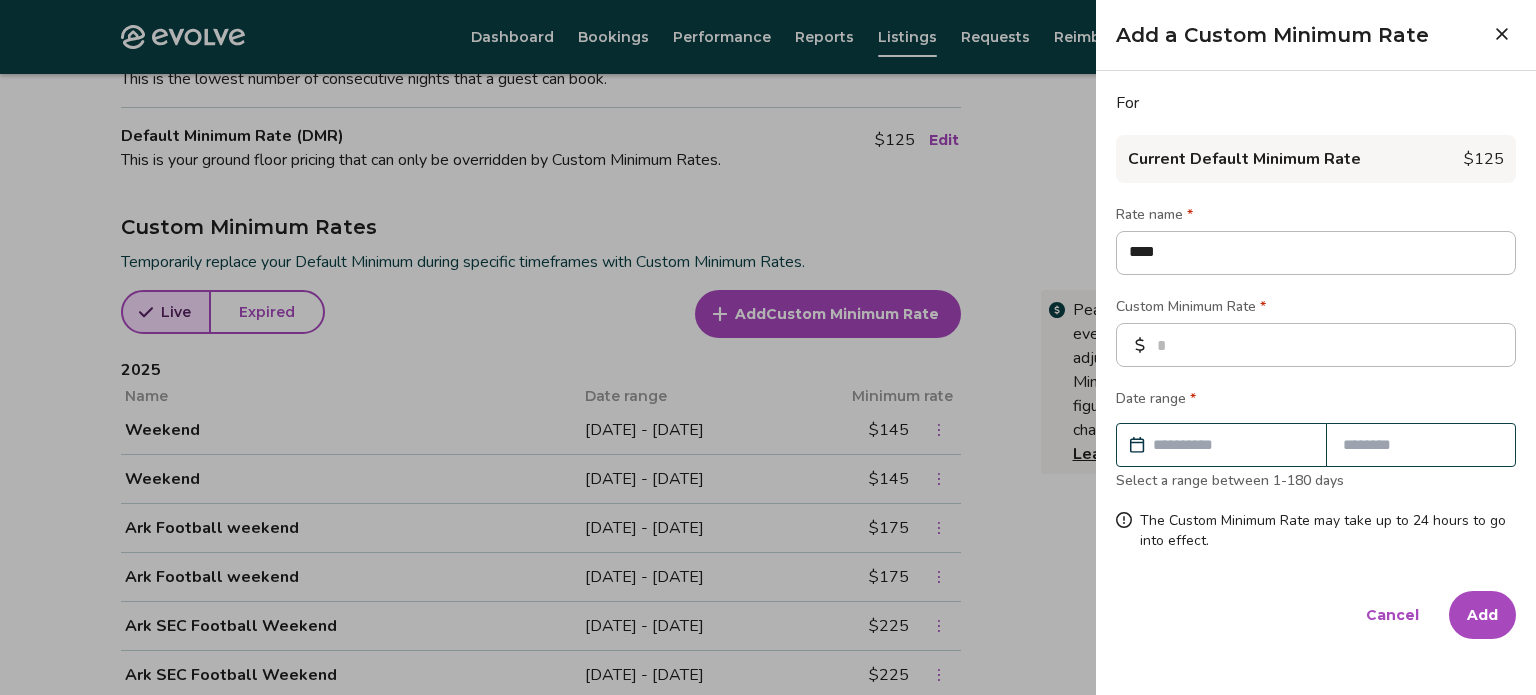 type on "****" 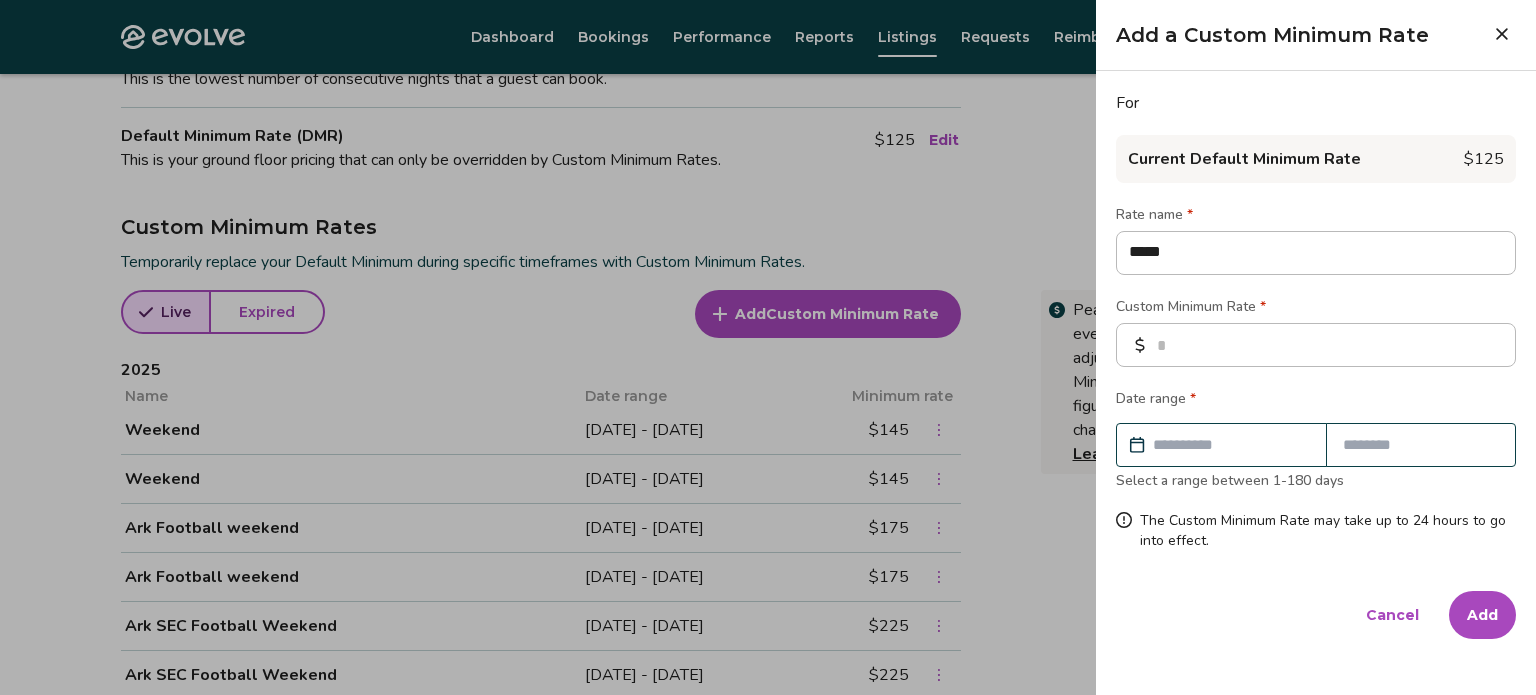 type on "******" 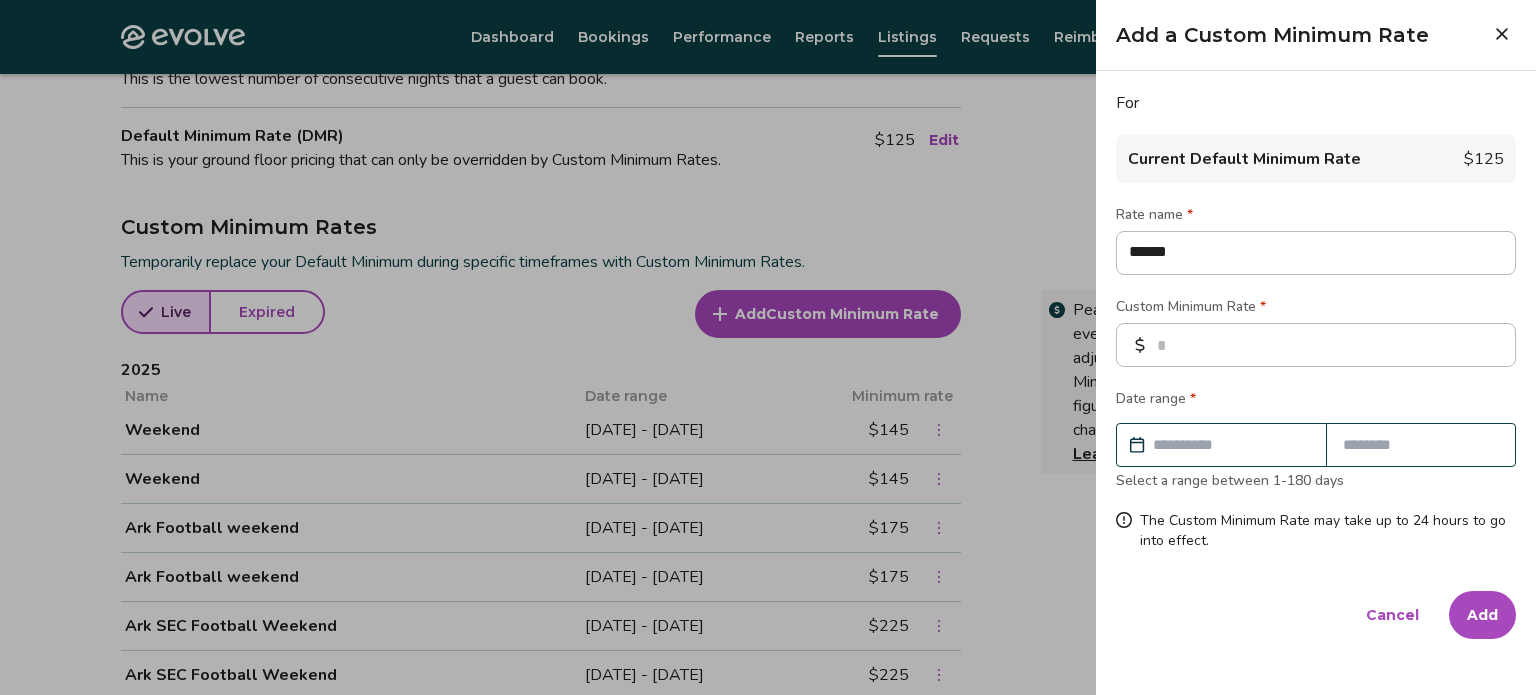 type on "*******" 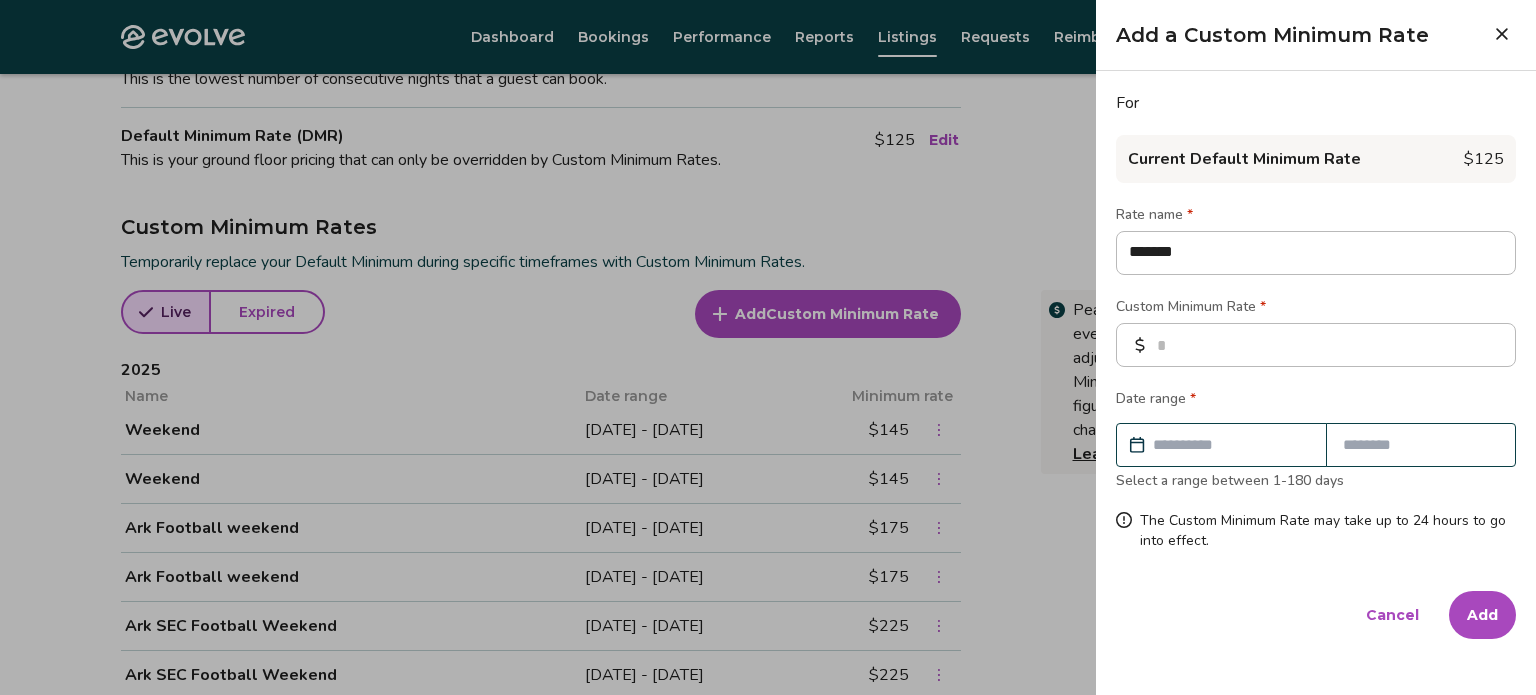 type on "********" 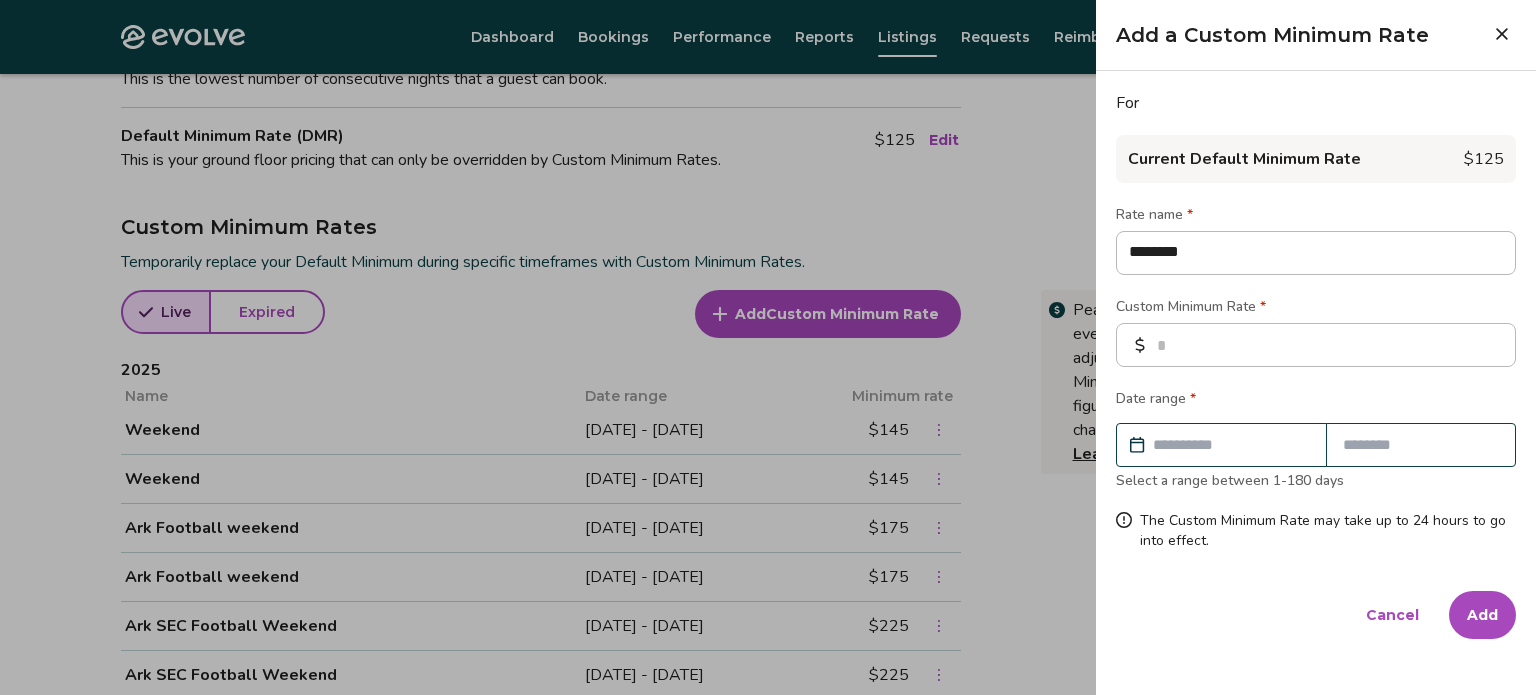 type on "*********" 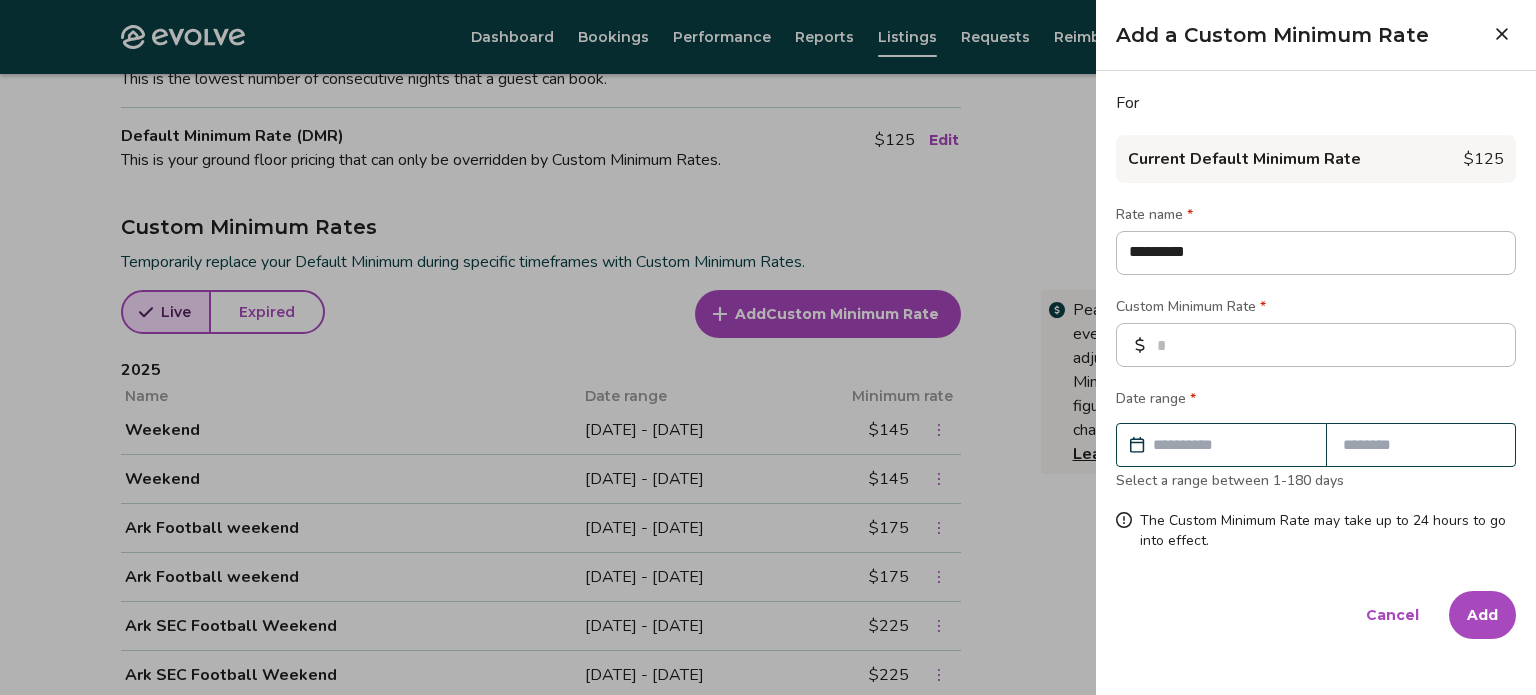 type on "**********" 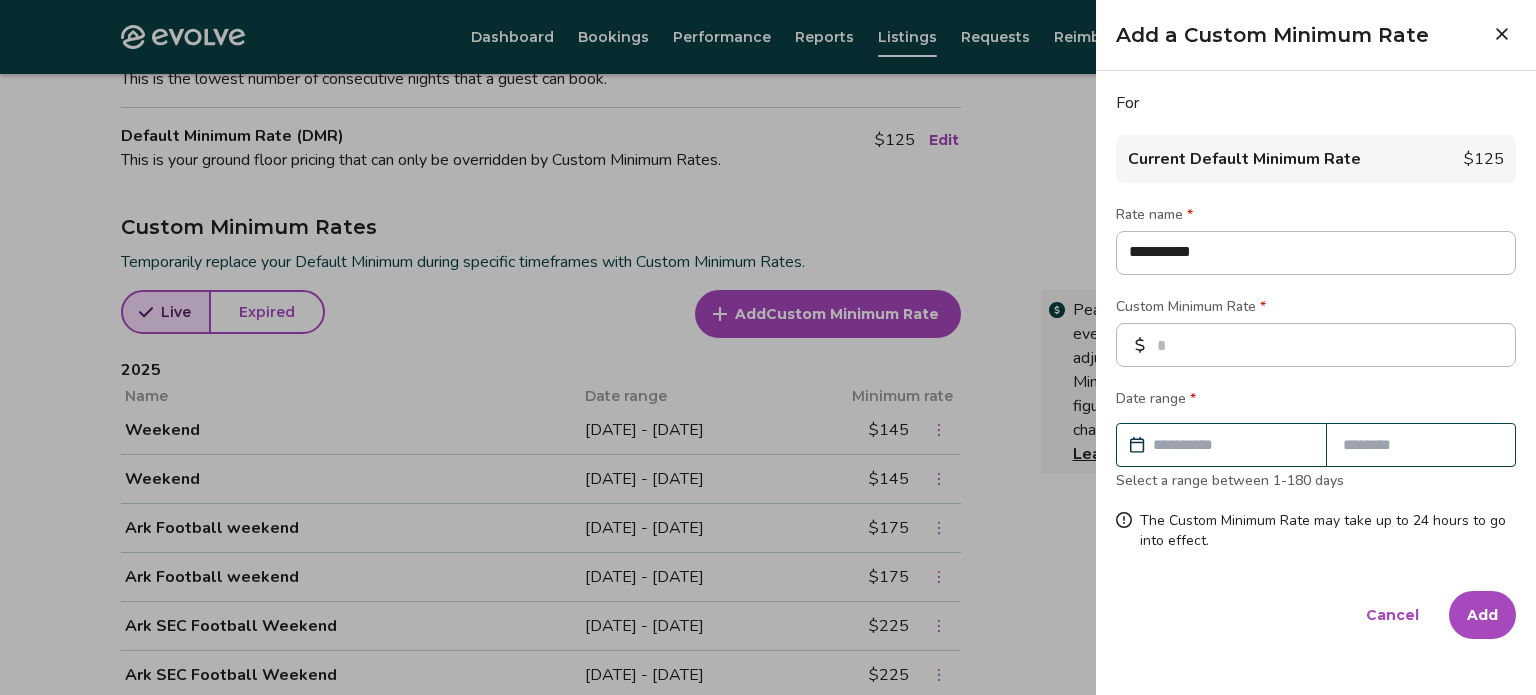 type on "*" 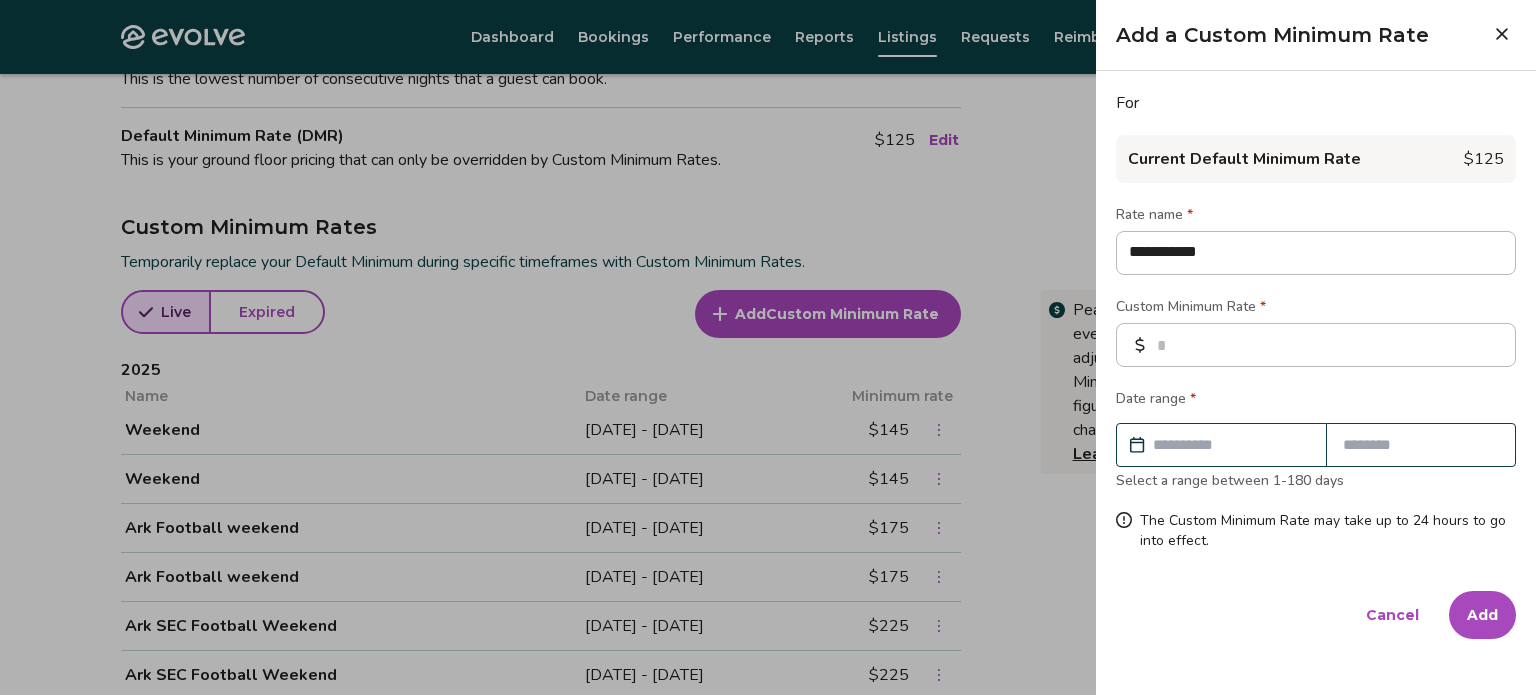 type on "**********" 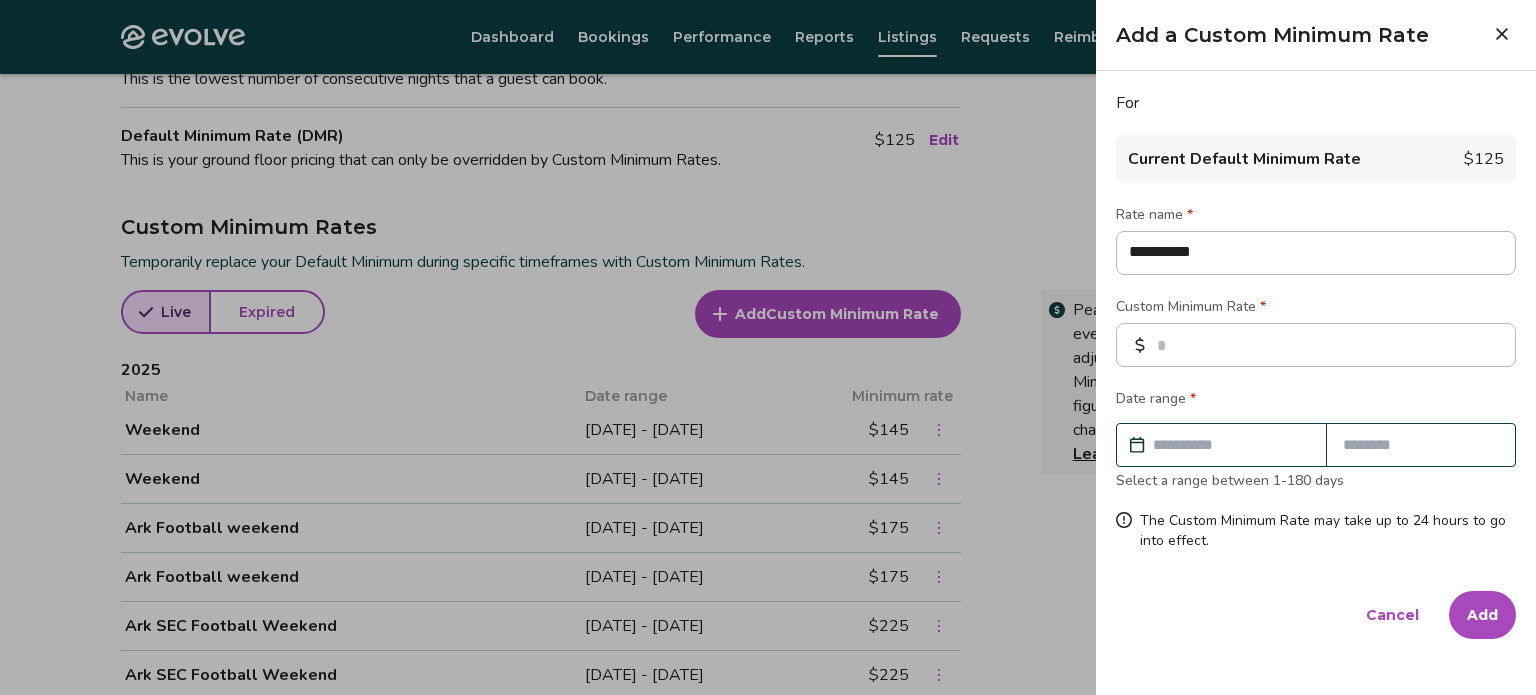 type on "**********" 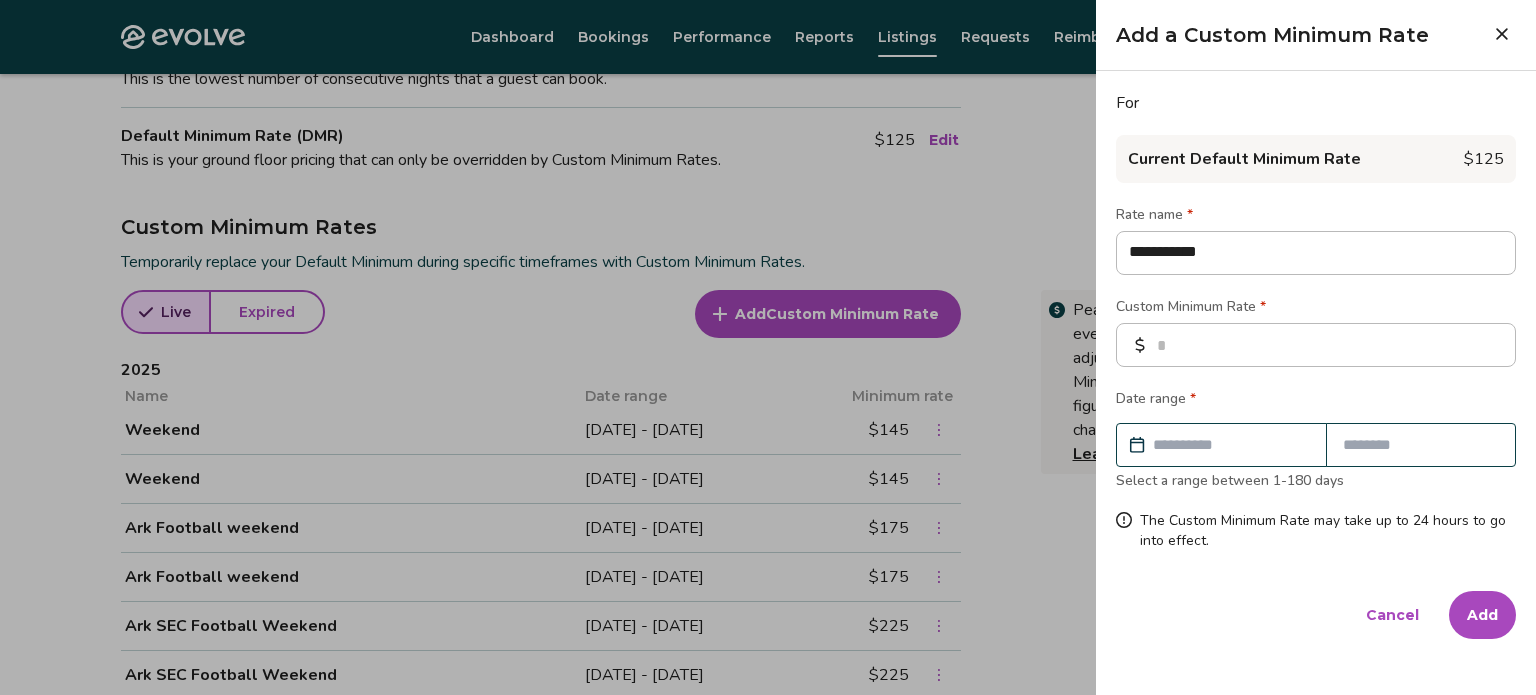 type on "**********" 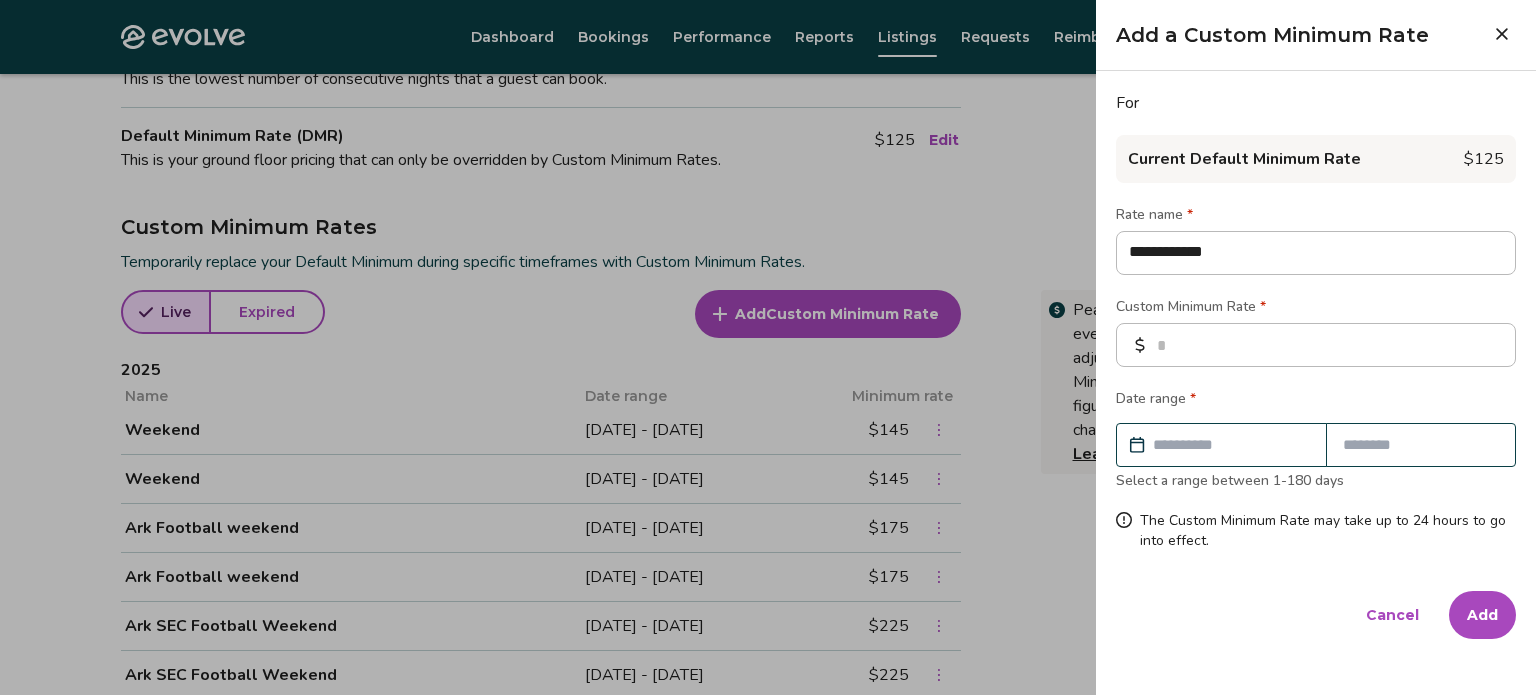 type on "**********" 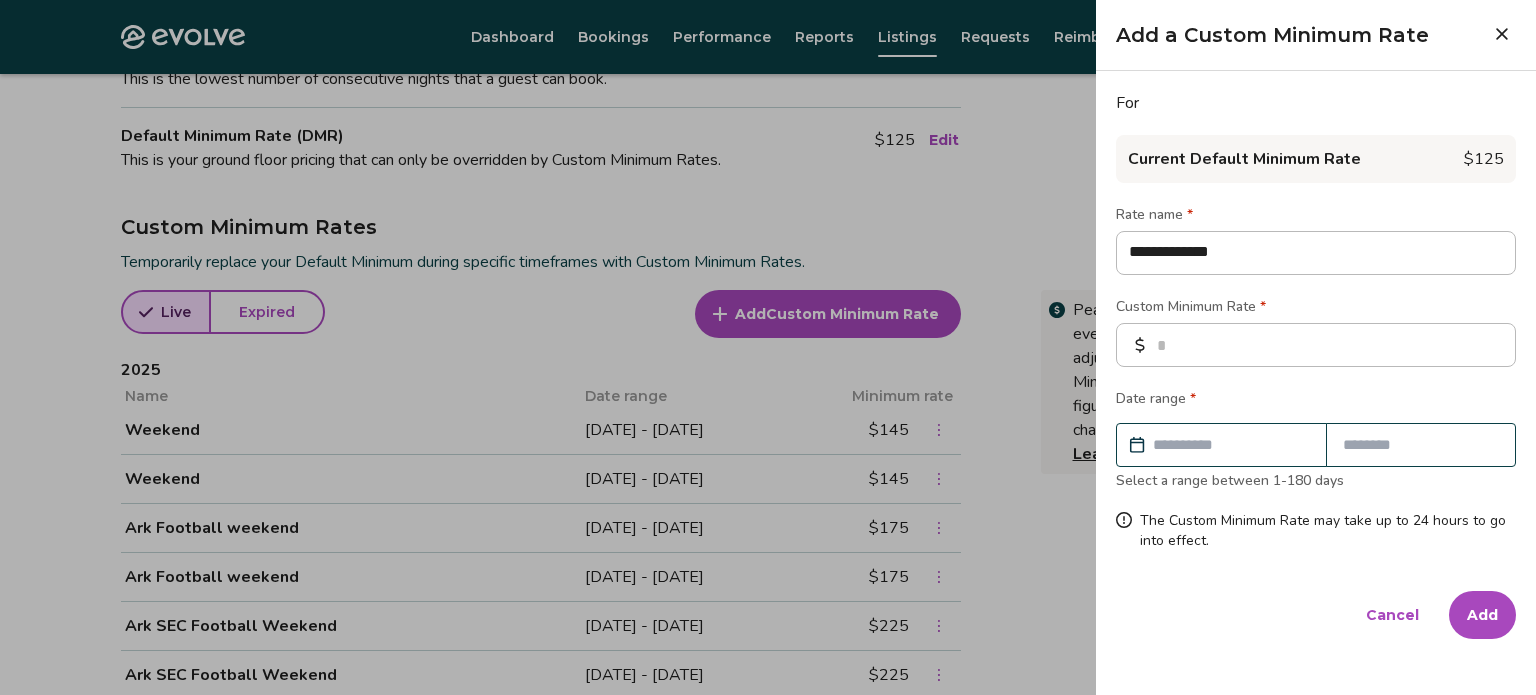 type on "**********" 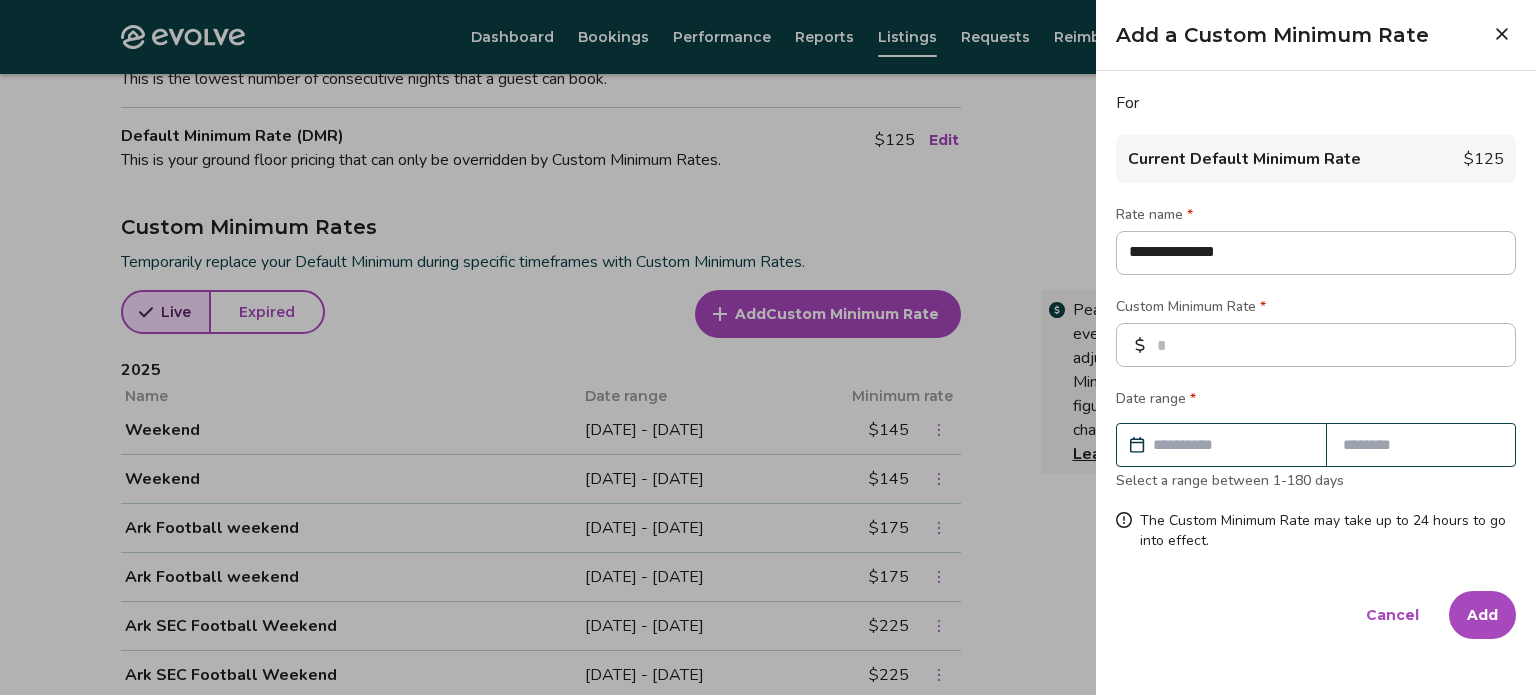 type on "**********" 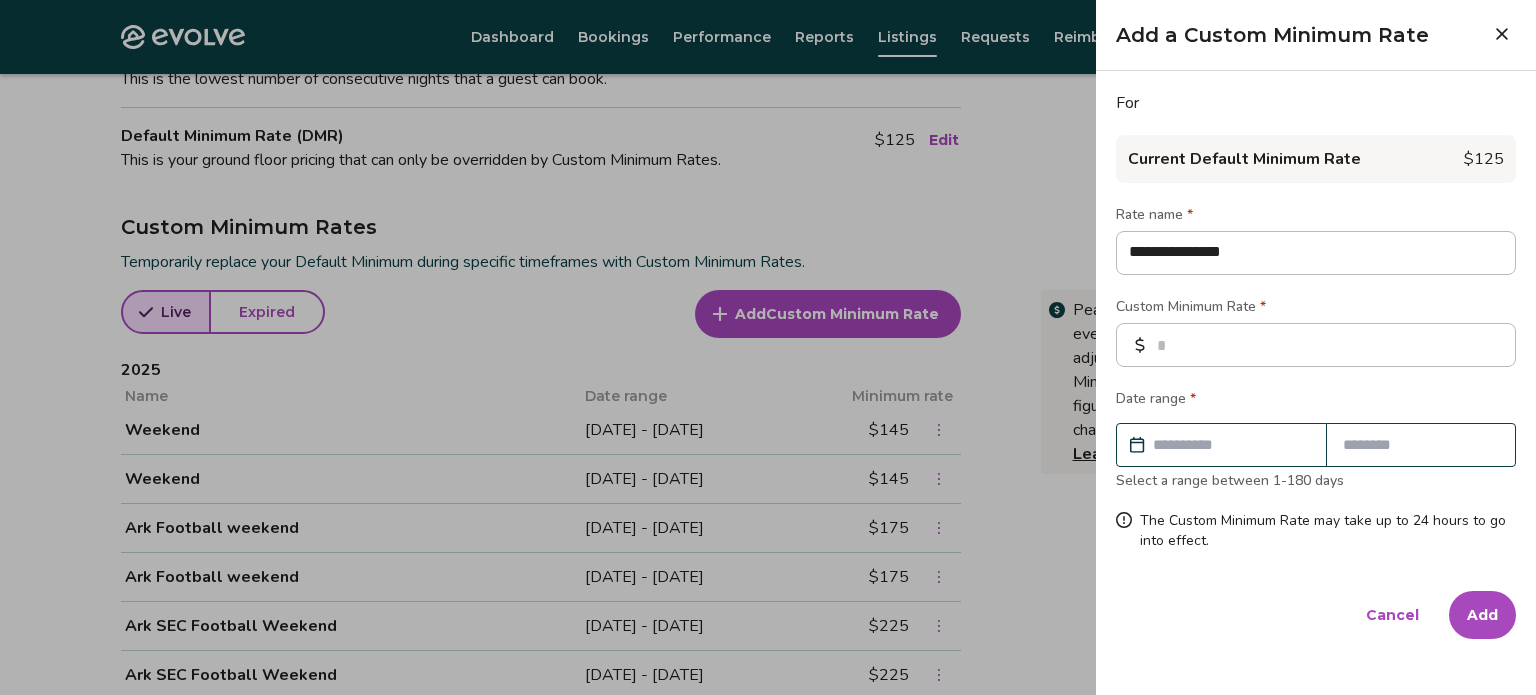 type on "*" 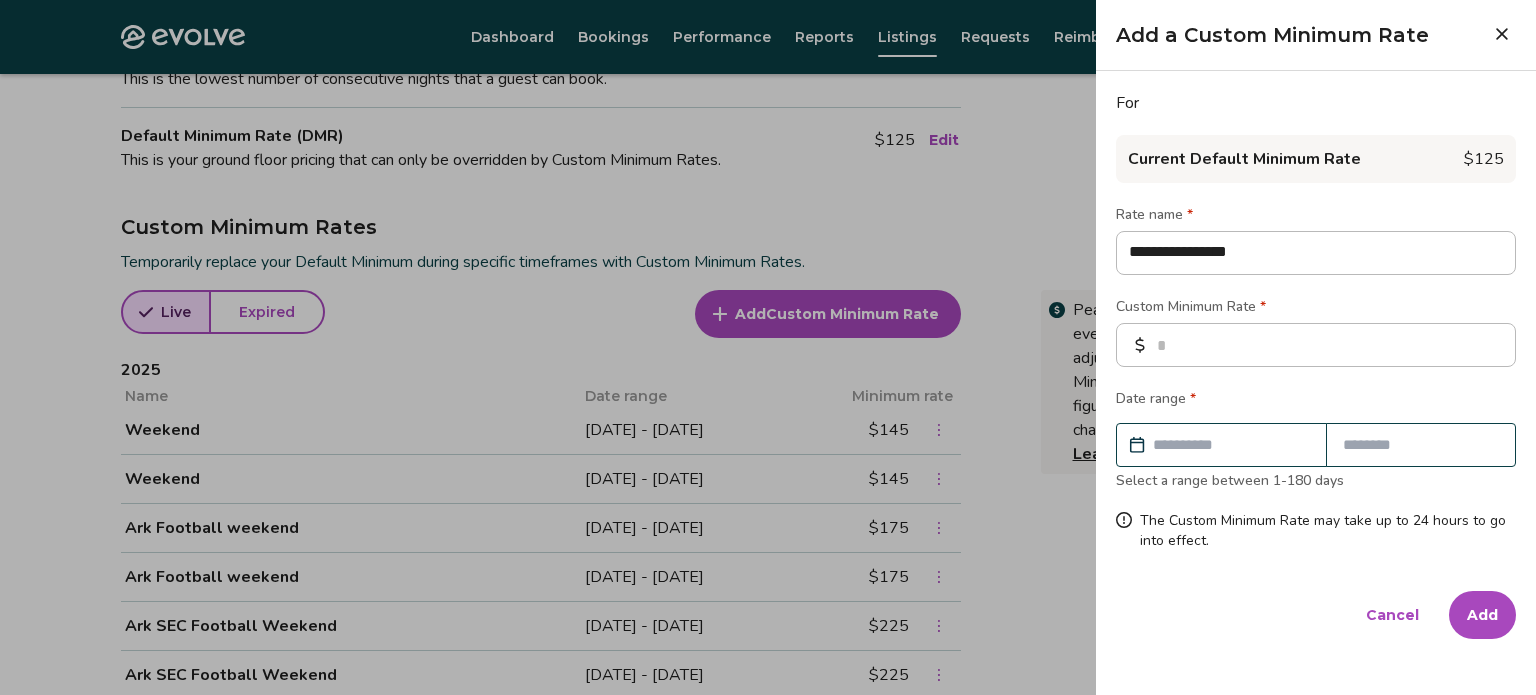 type on "**********" 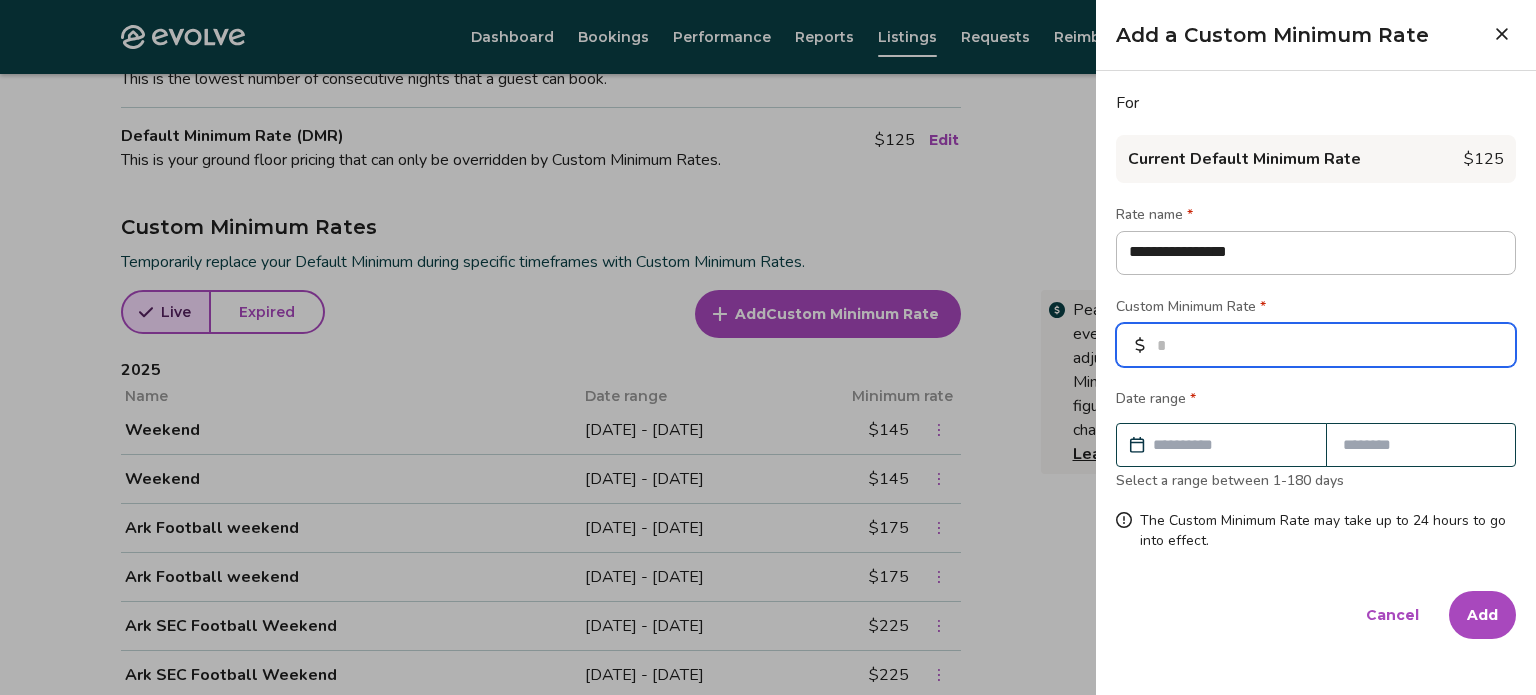 click at bounding box center [1316, 345] 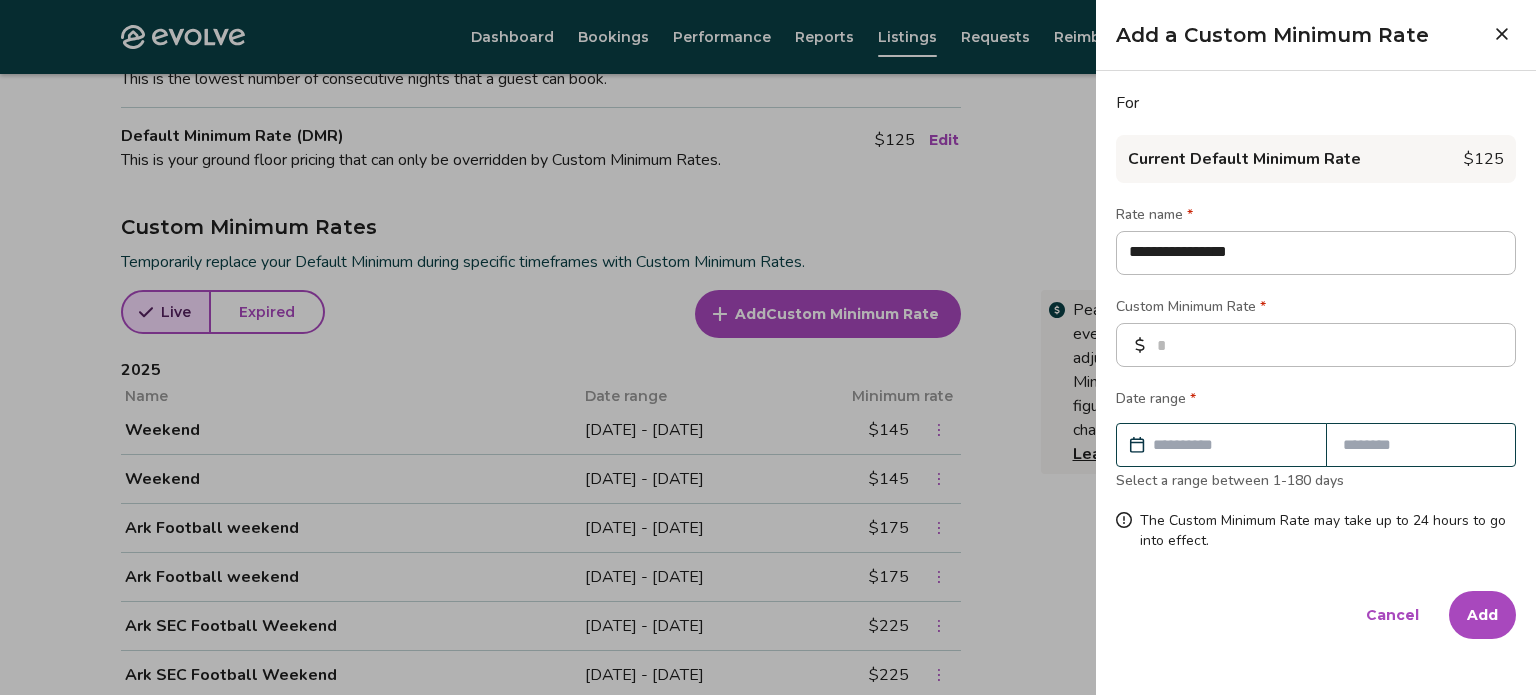 click at bounding box center [1231, 445] 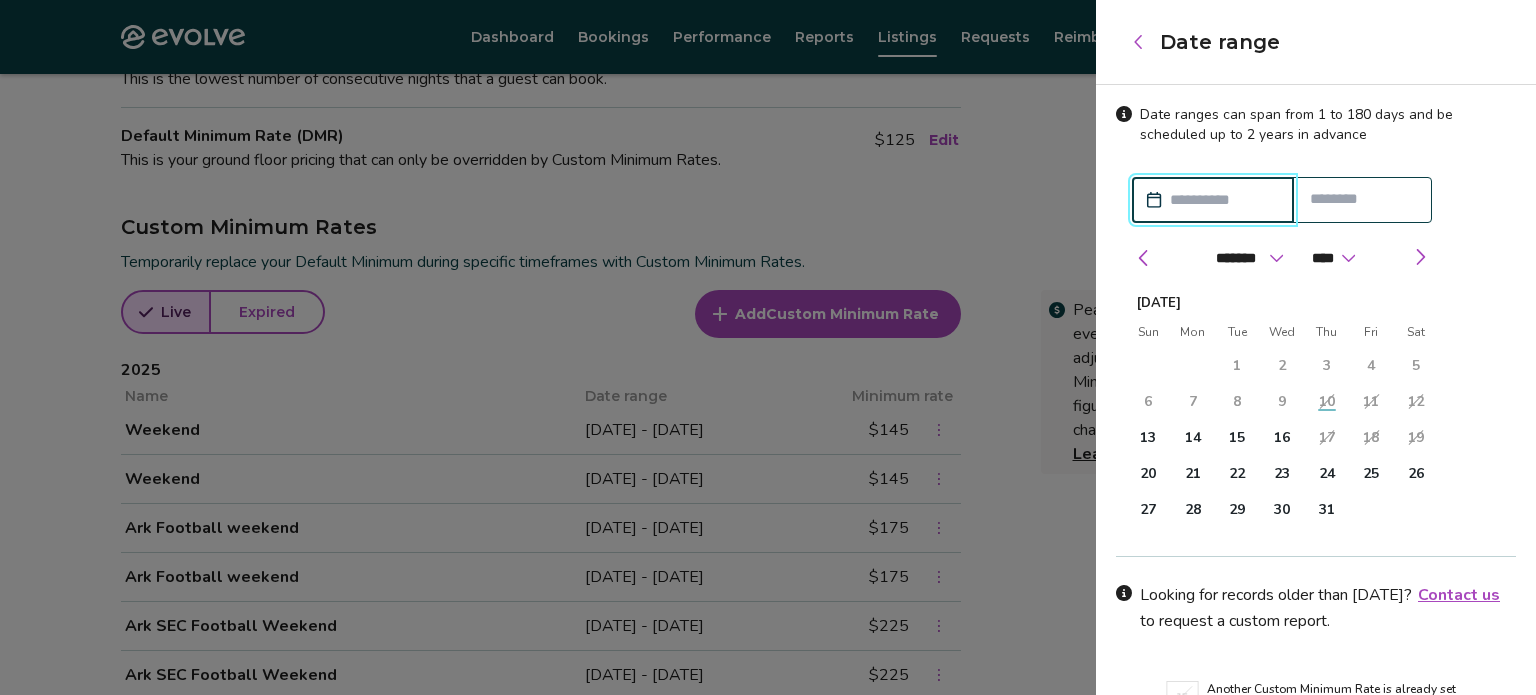 click on "10" at bounding box center [1327, 402] 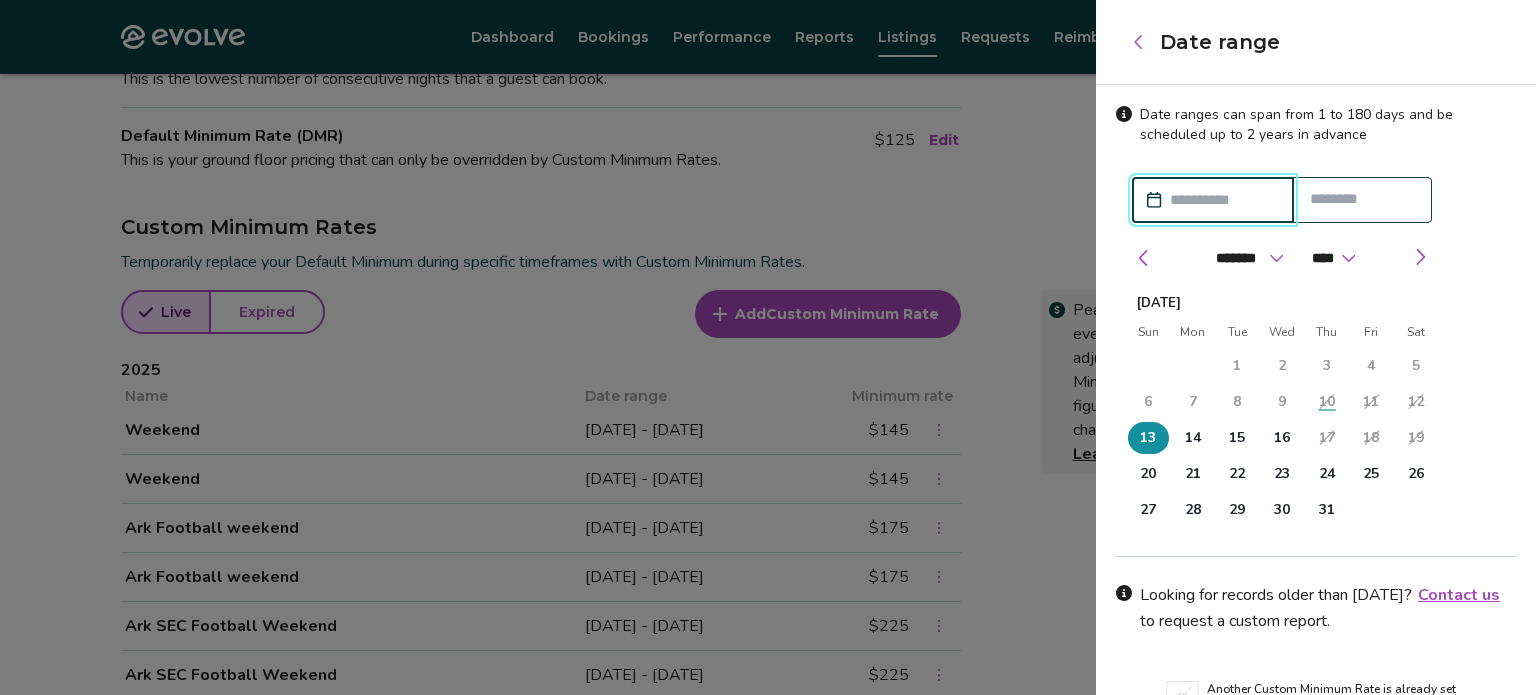 click on "13" at bounding box center (1148, 438) 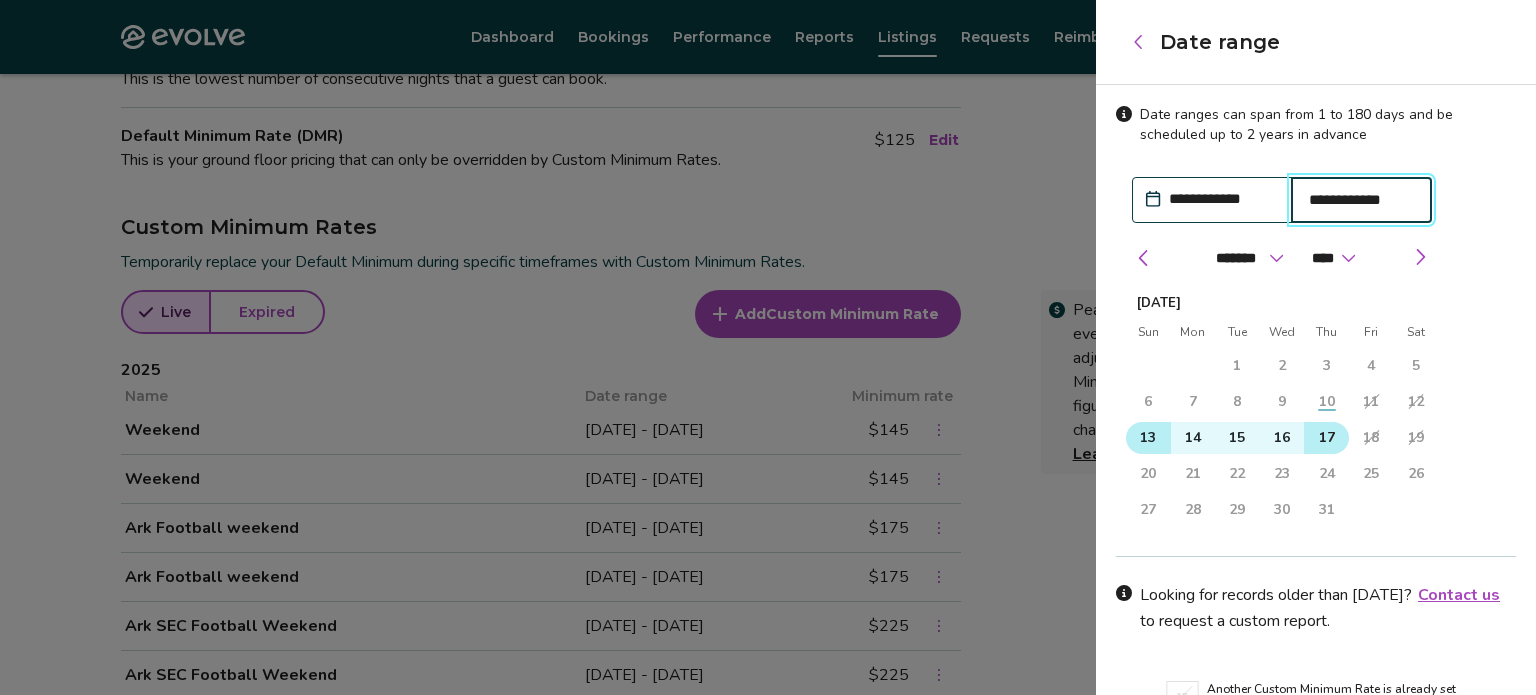 click on "17" at bounding box center (1327, 438) 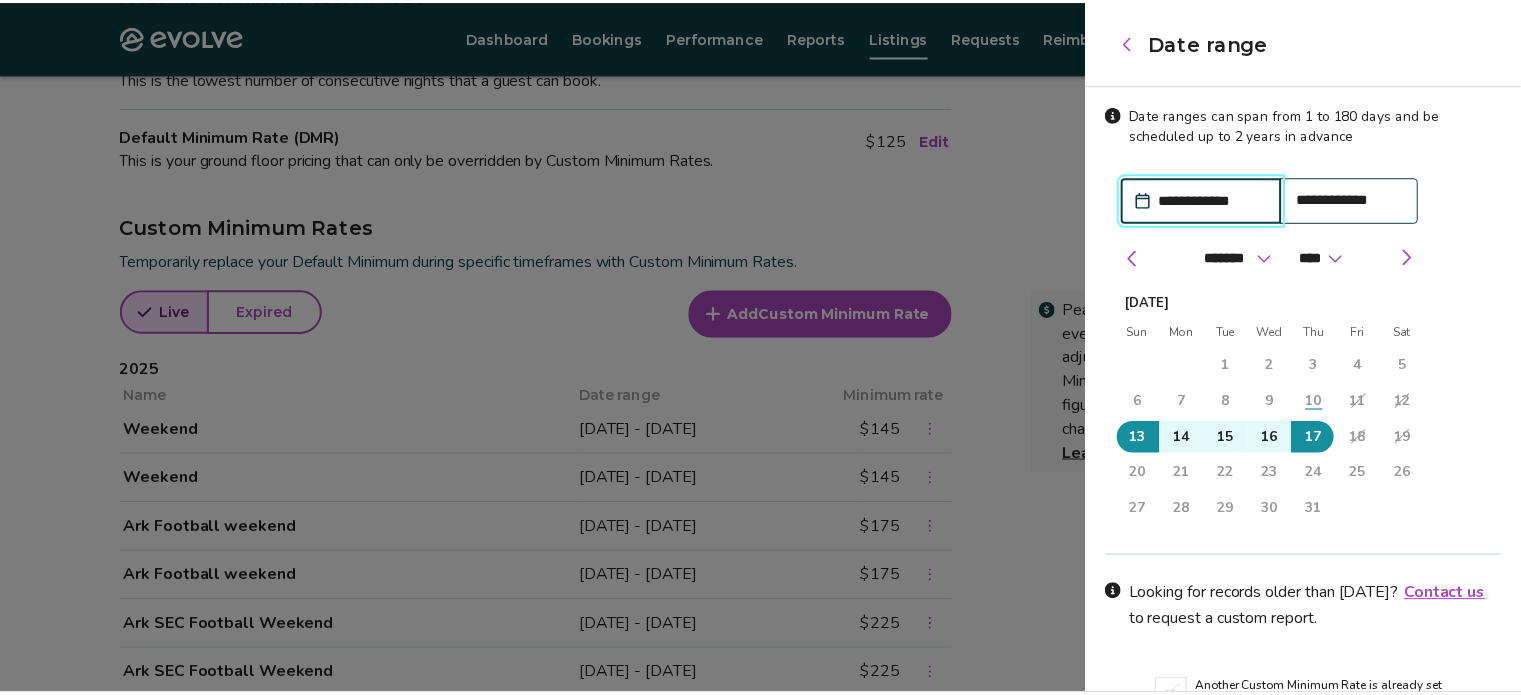 scroll, scrollTop: 109, scrollLeft: 0, axis: vertical 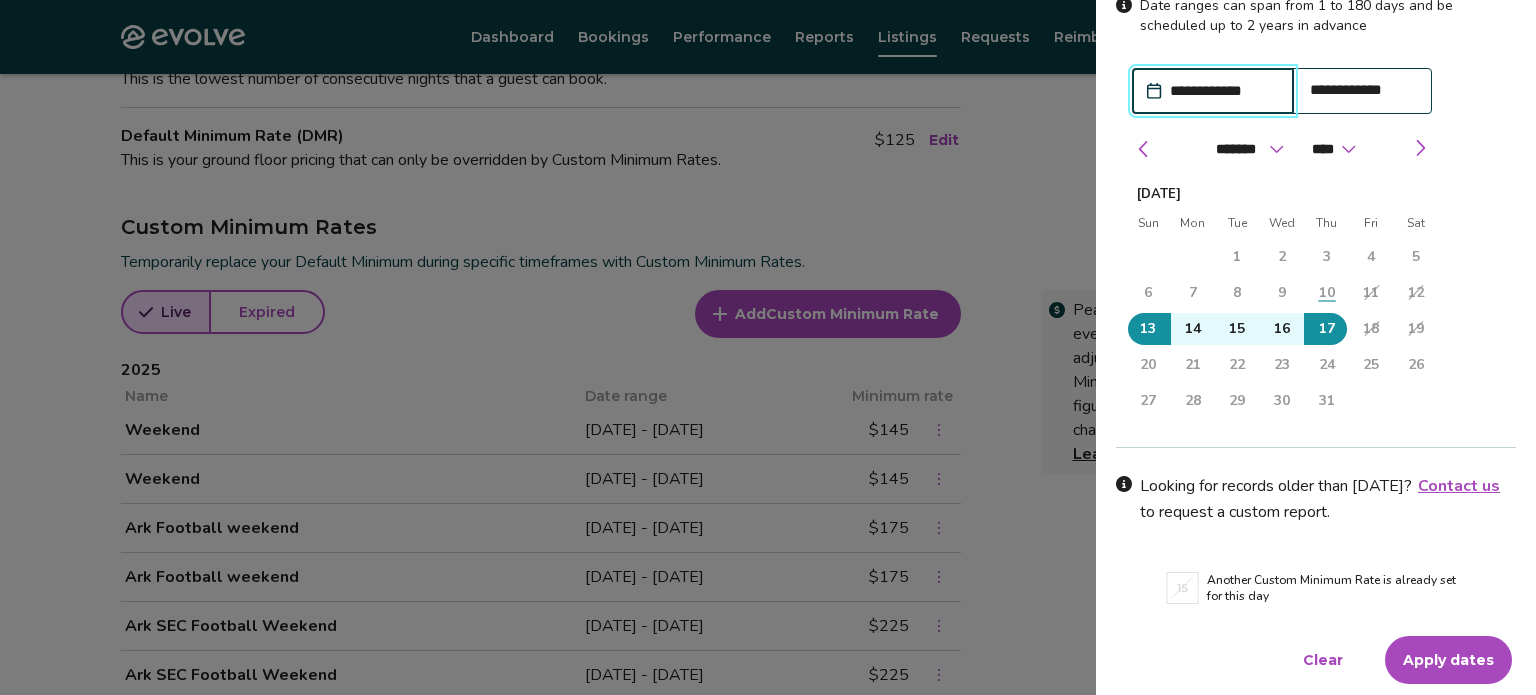 click on "Apply dates" at bounding box center [1448, 660] 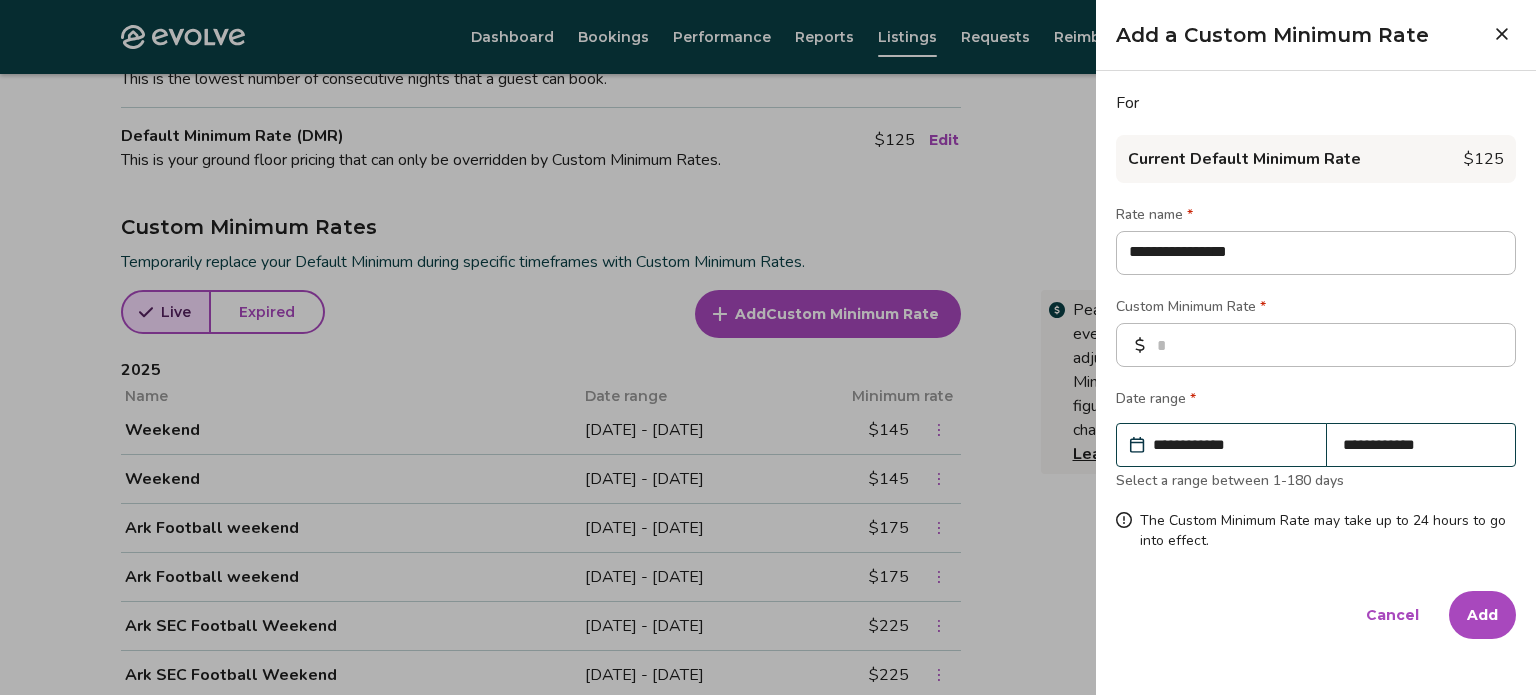 click on "Add" at bounding box center [1482, 615] 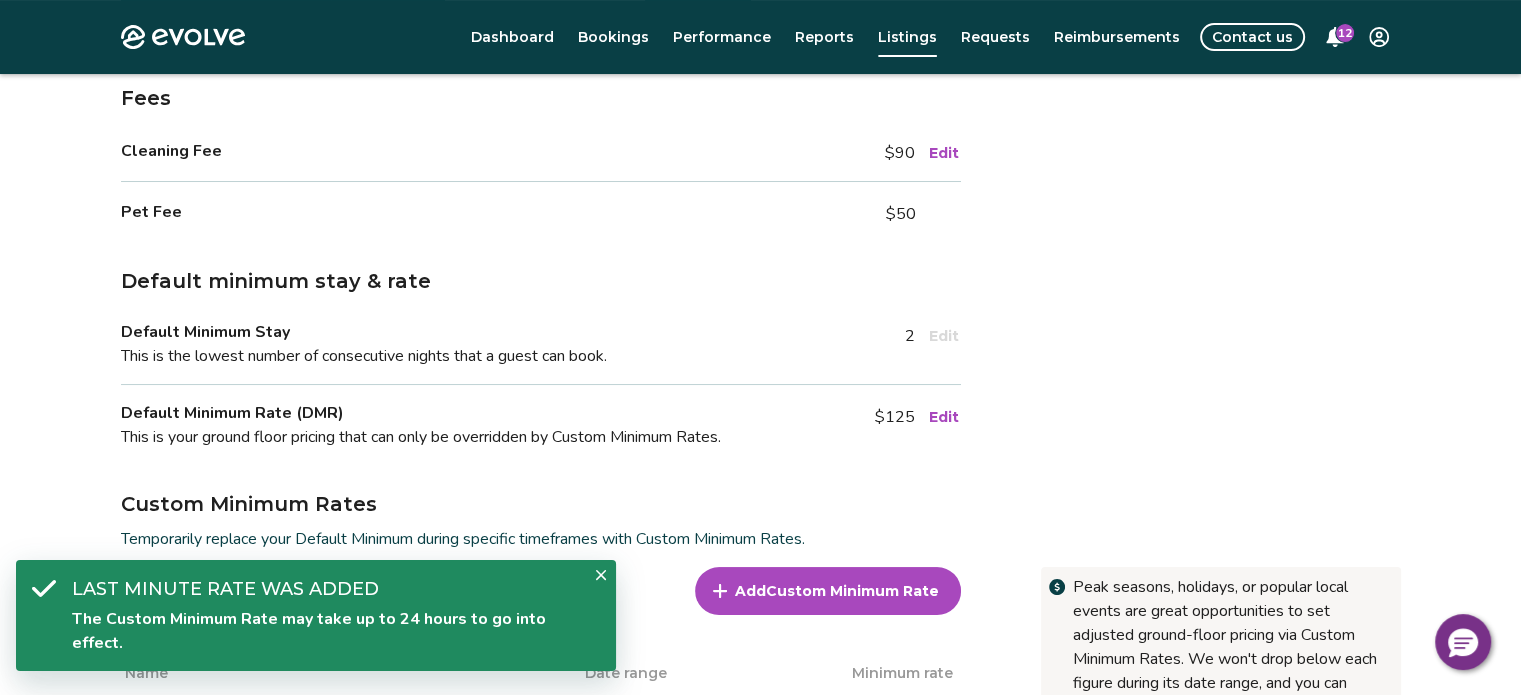 scroll, scrollTop: 300, scrollLeft: 0, axis: vertical 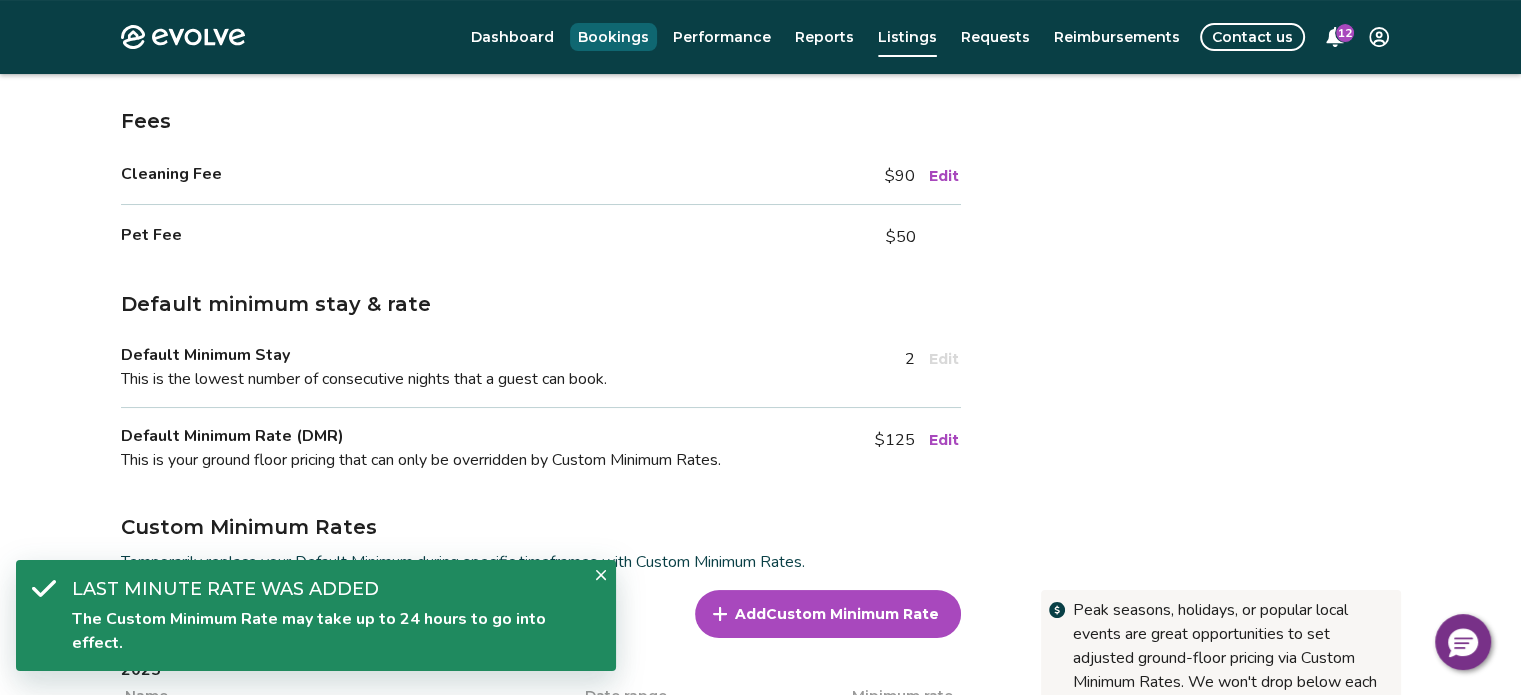 click on "Bookings" at bounding box center (613, 37) 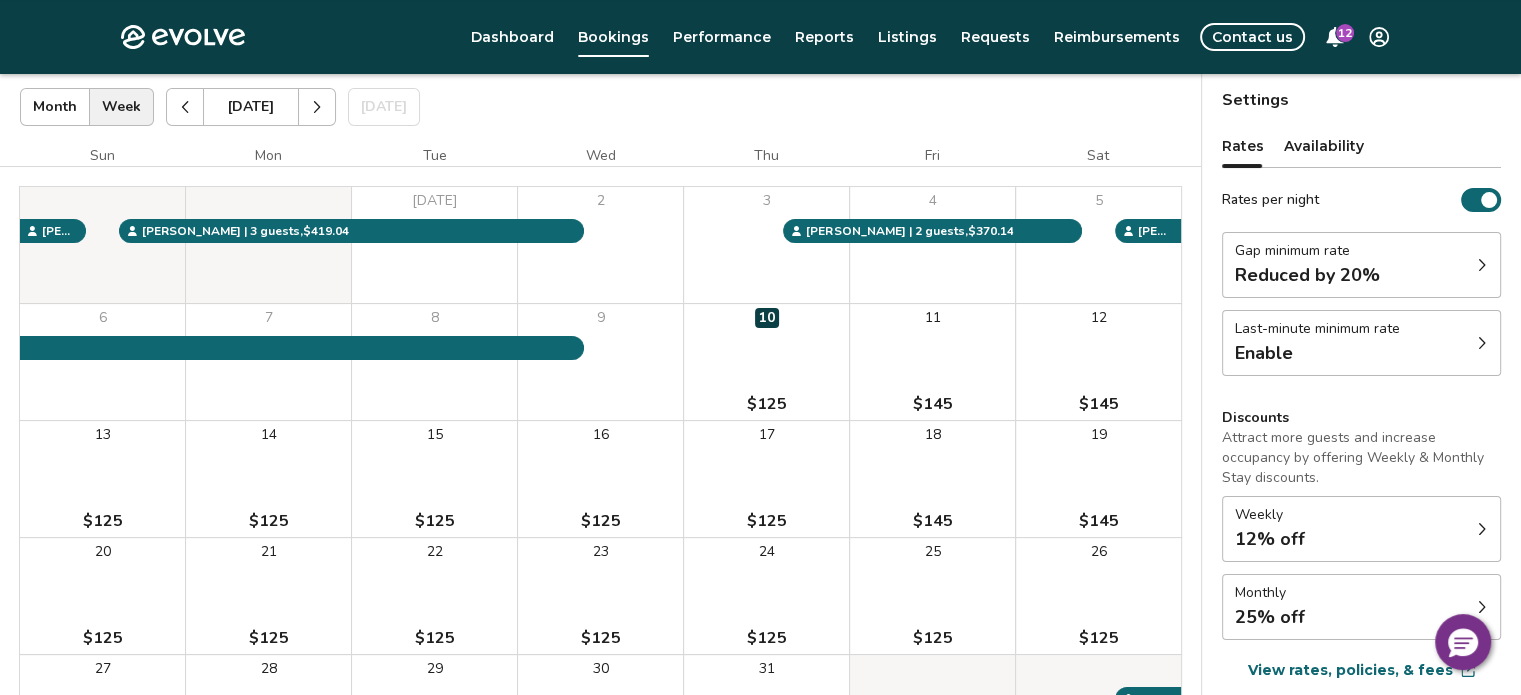 scroll, scrollTop: 200, scrollLeft: 0, axis: vertical 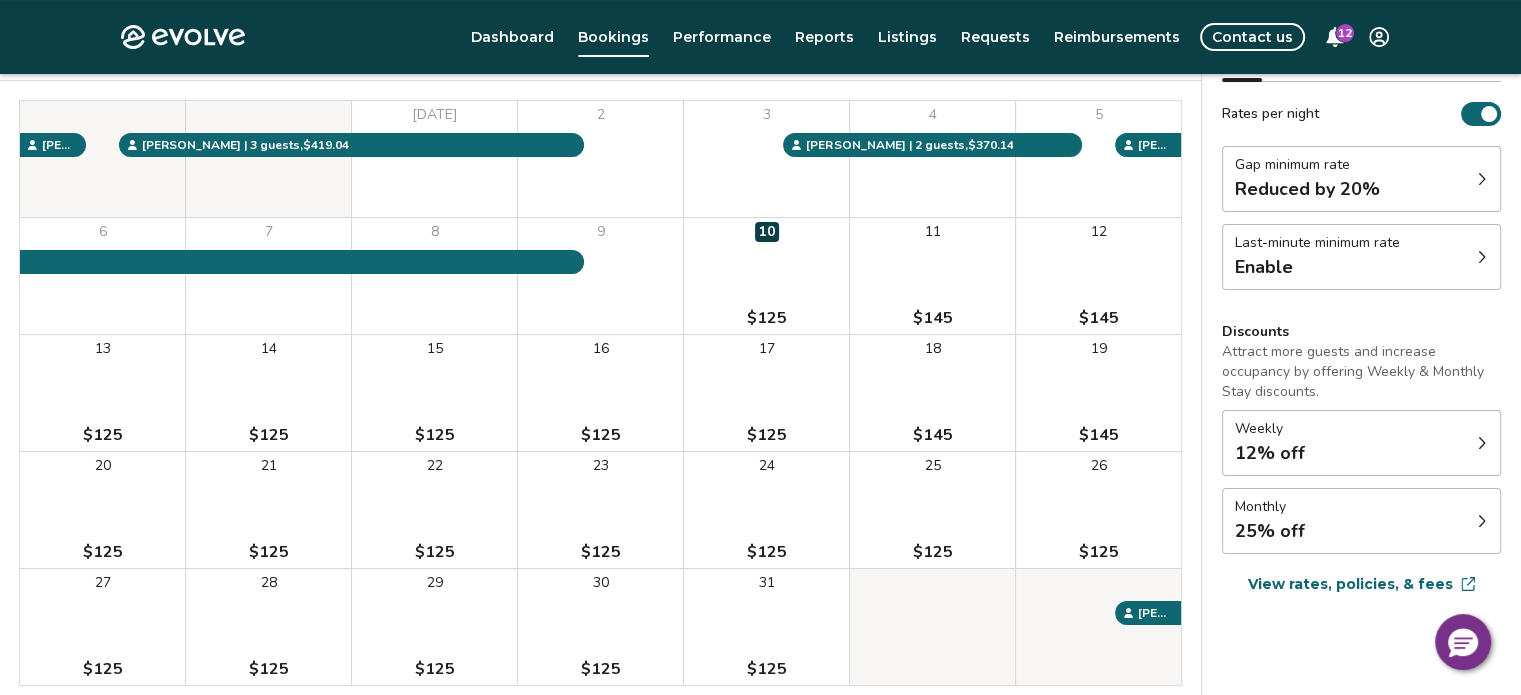 click on "$145" at bounding box center (933, 318) 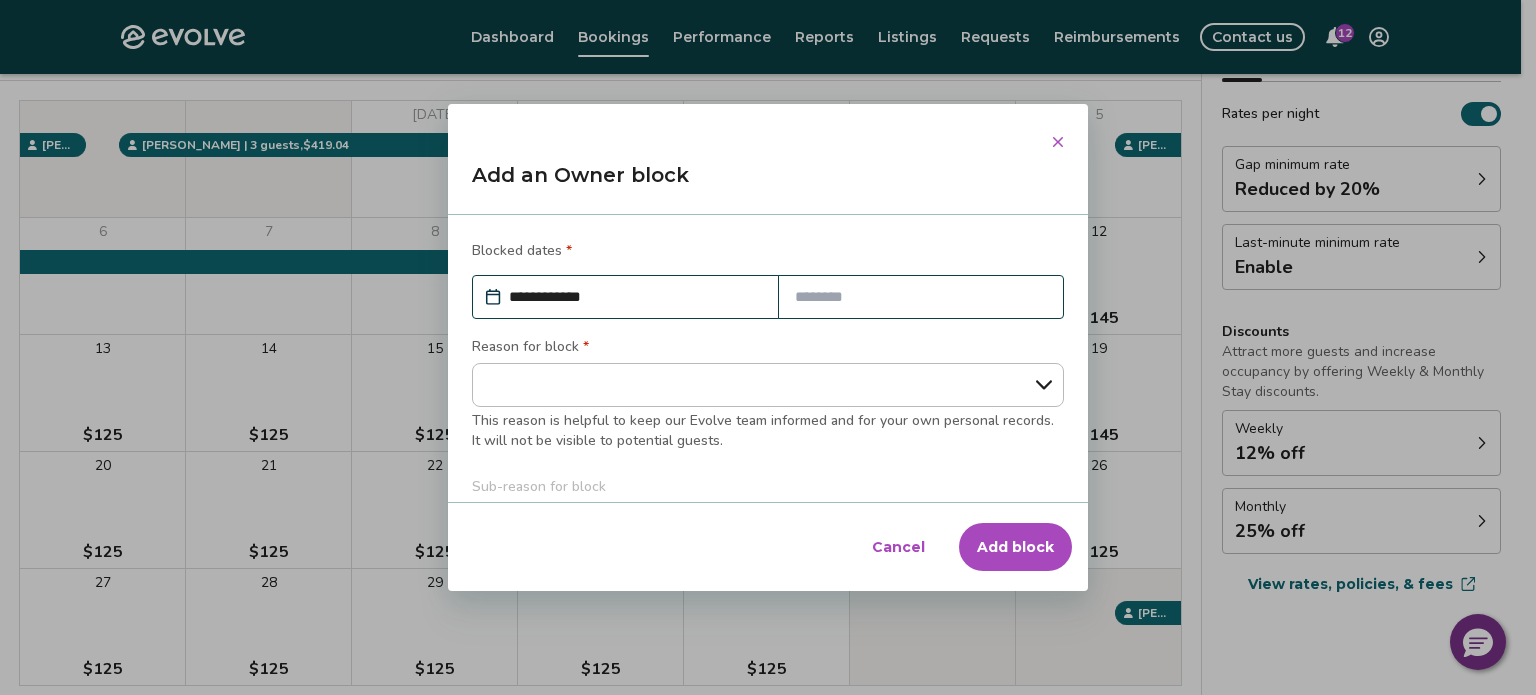 click on "Cancel" at bounding box center (898, 547) 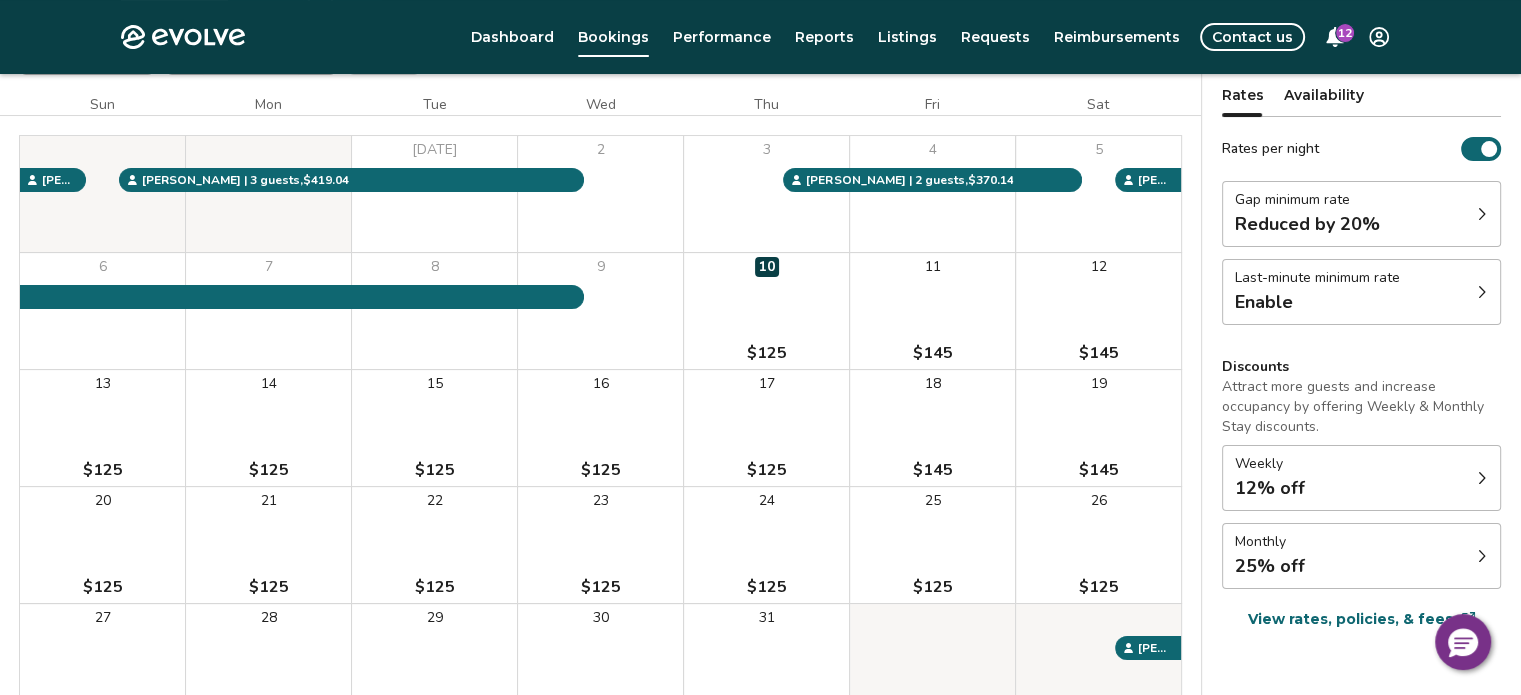scroll, scrollTop: 100, scrollLeft: 0, axis: vertical 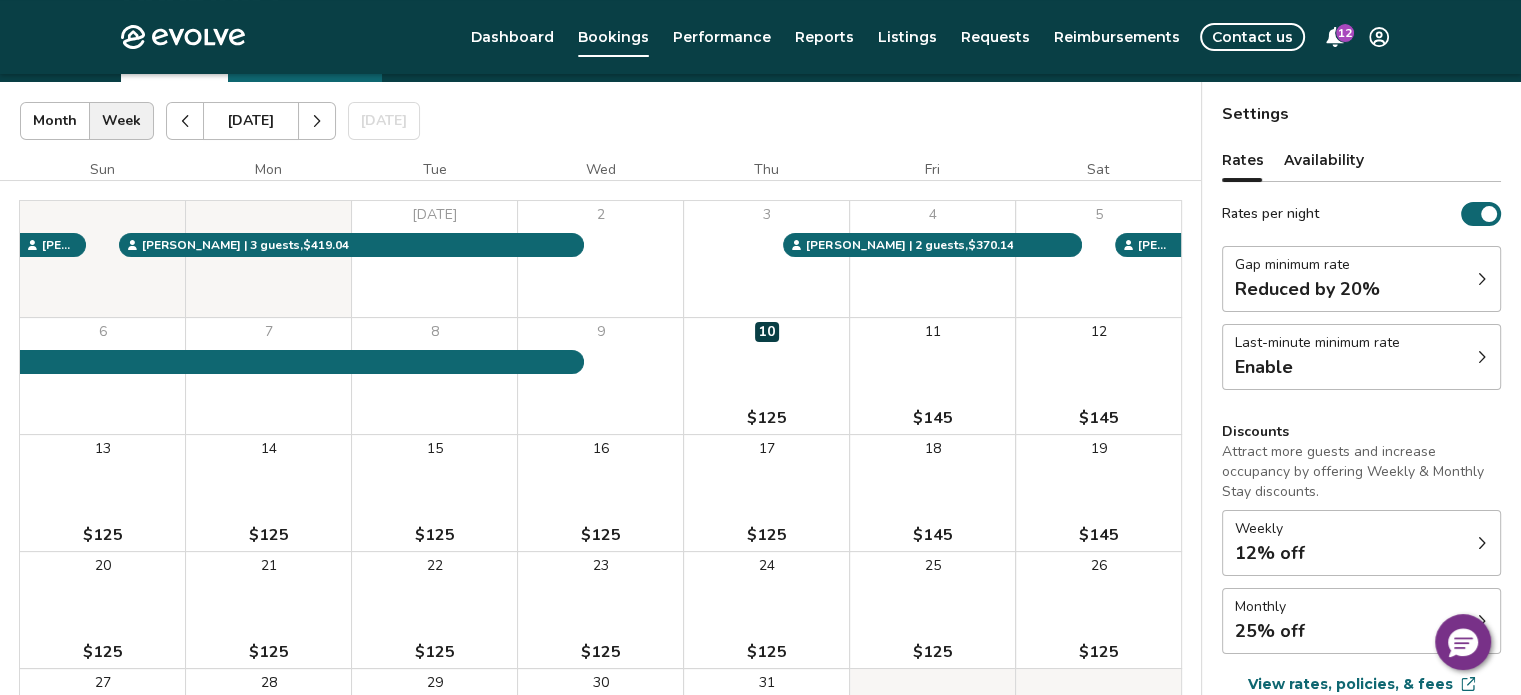 click at bounding box center (1482, 357) 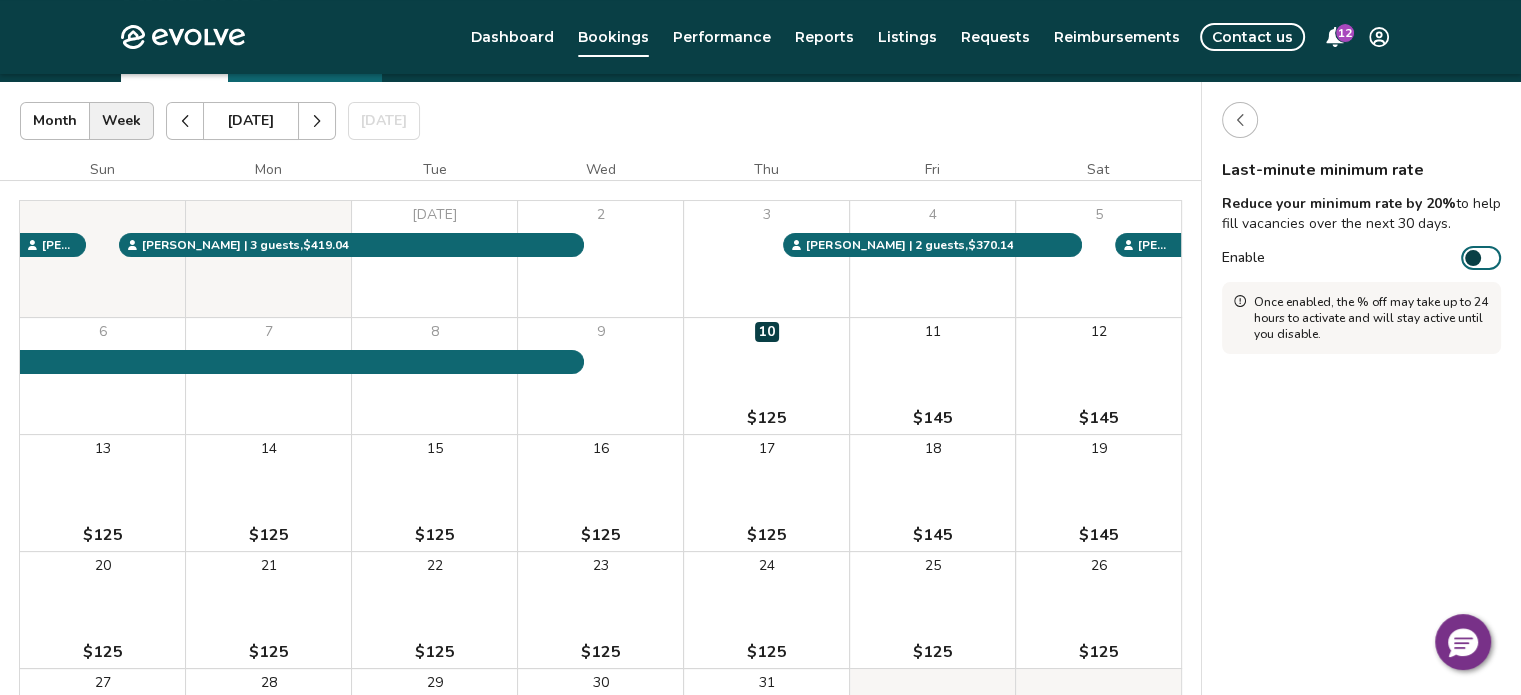 click on "Enable" at bounding box center (1481, 258) 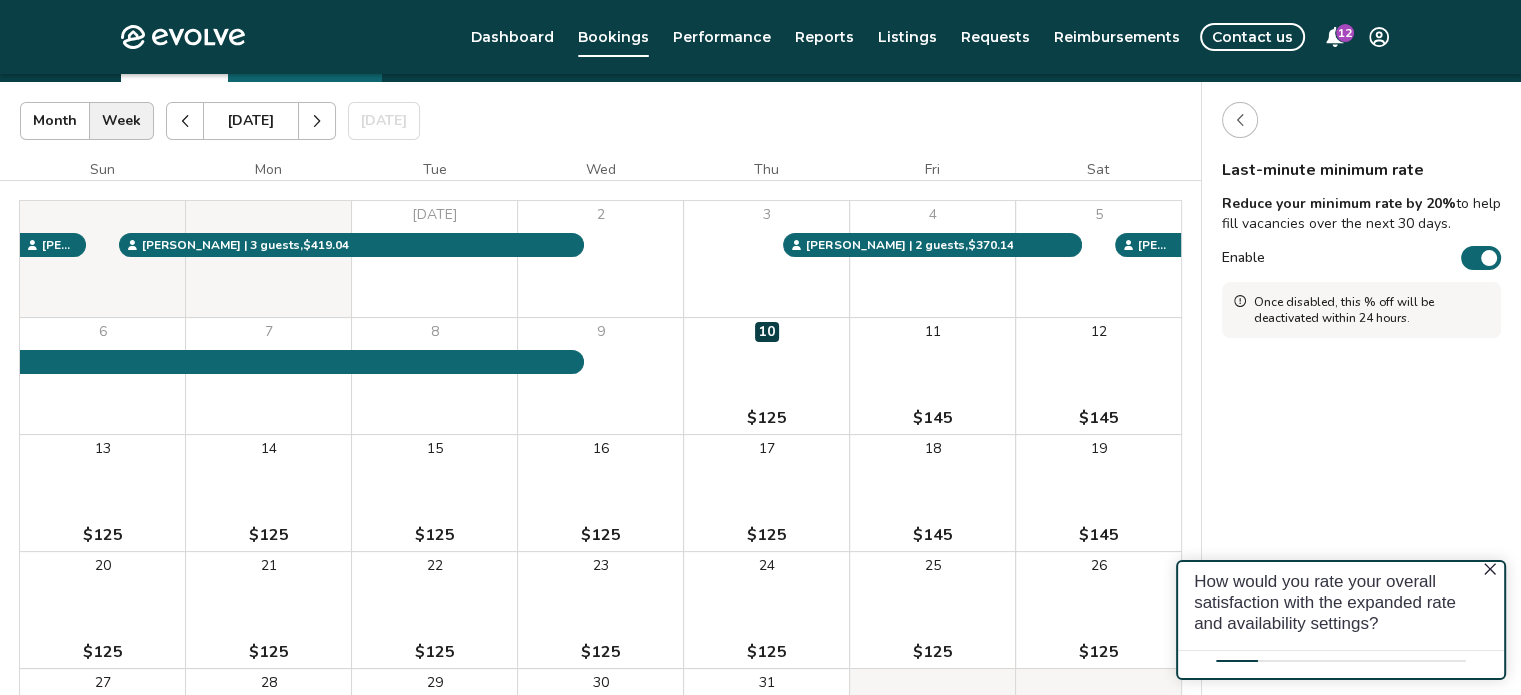 scroll, scrollTop: 0, scrollLeft: 0, axis: both 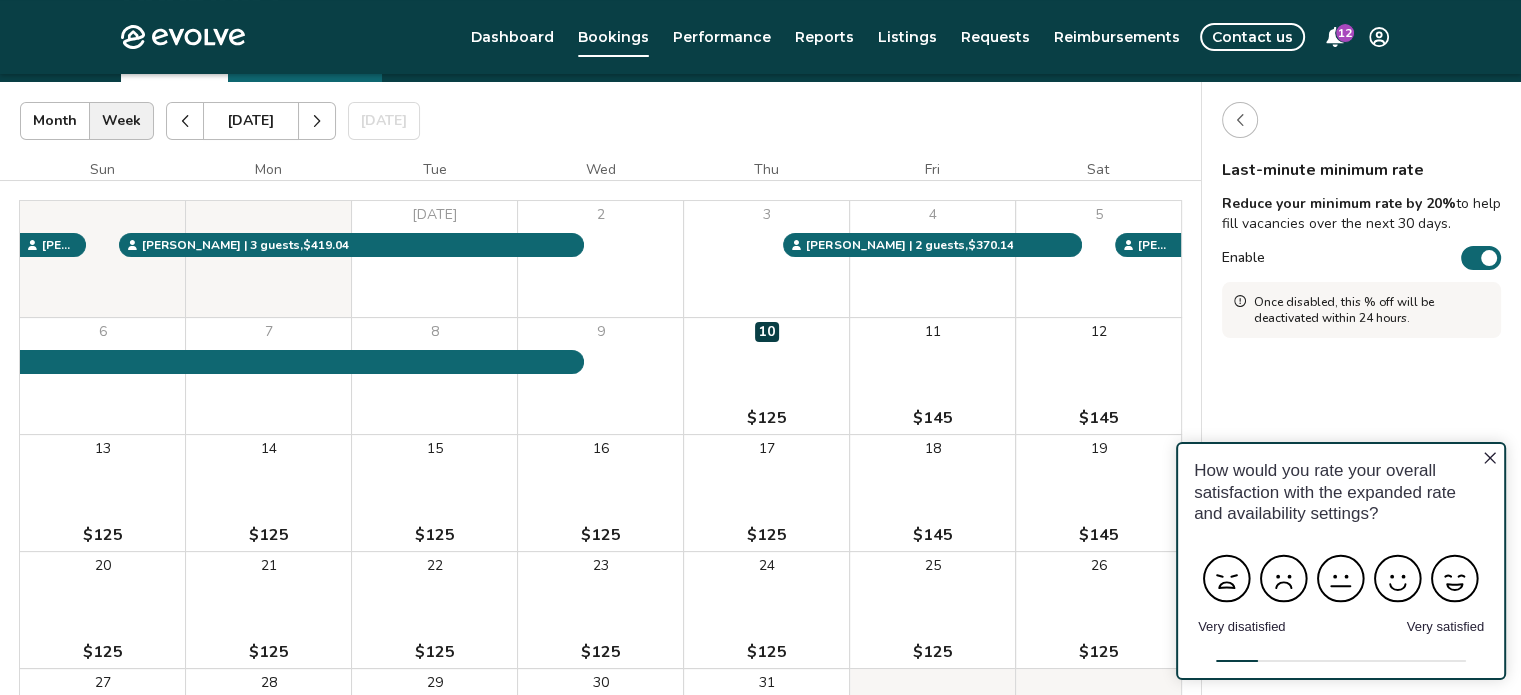 click at bounding box center [1240, 120] 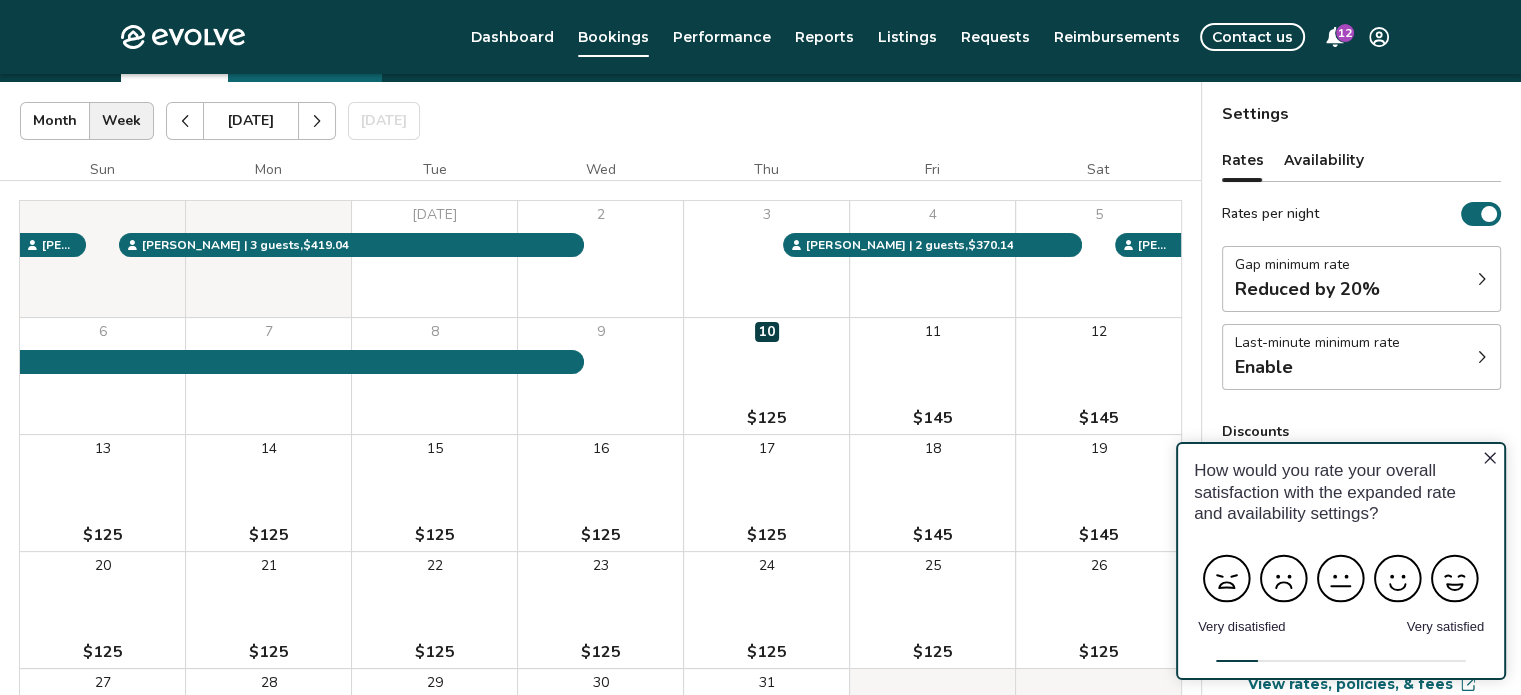 click on "Gap minimum rate Reduced by 20%" at bounding box center (1361, 279) 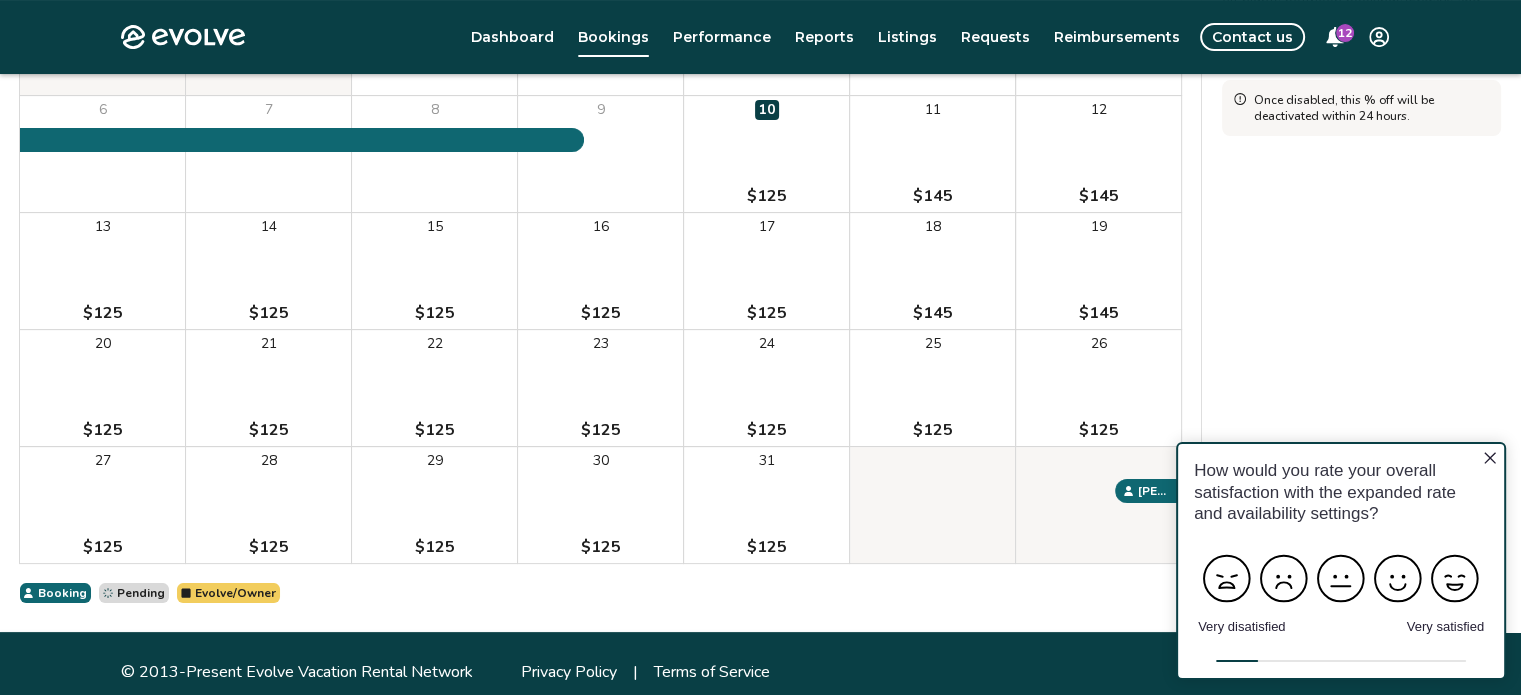 scroll, scrollTop: 338, scrollLeft: 0, axis: vertical 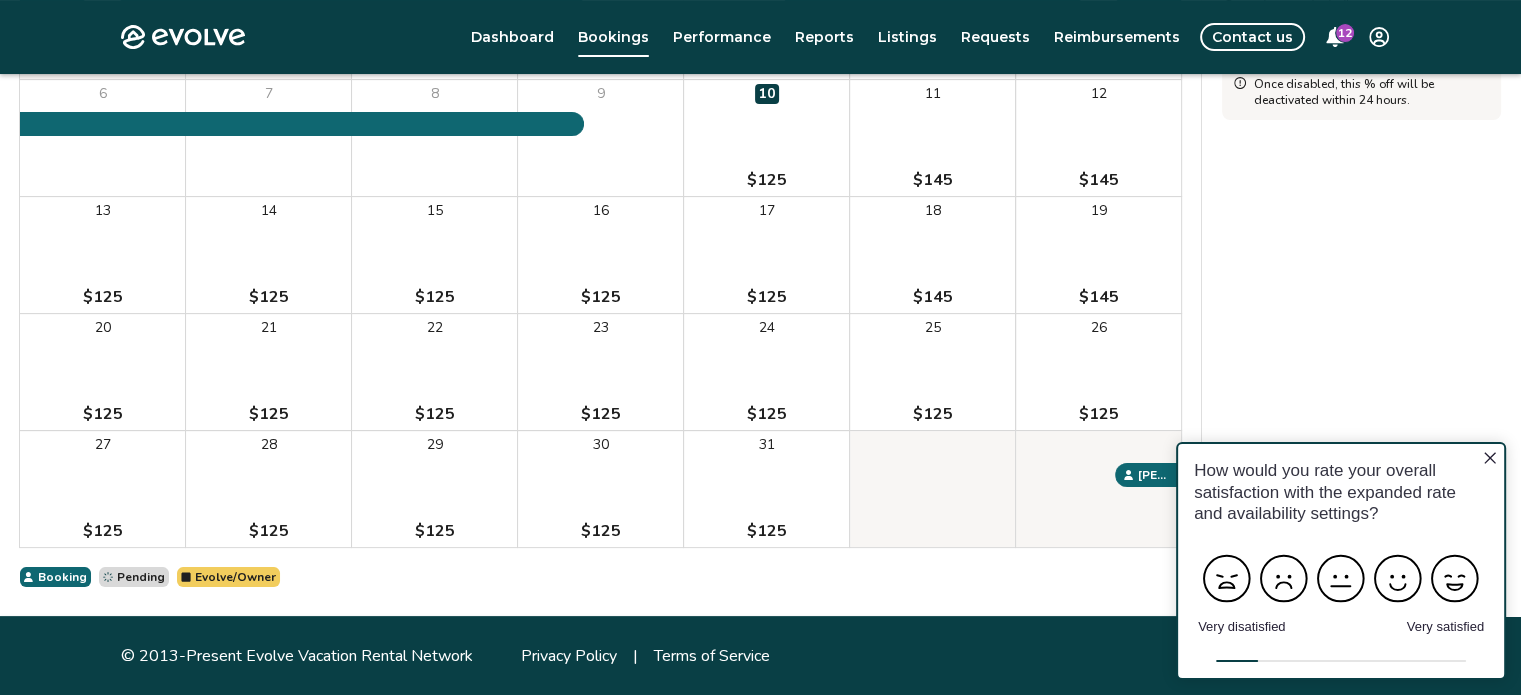click 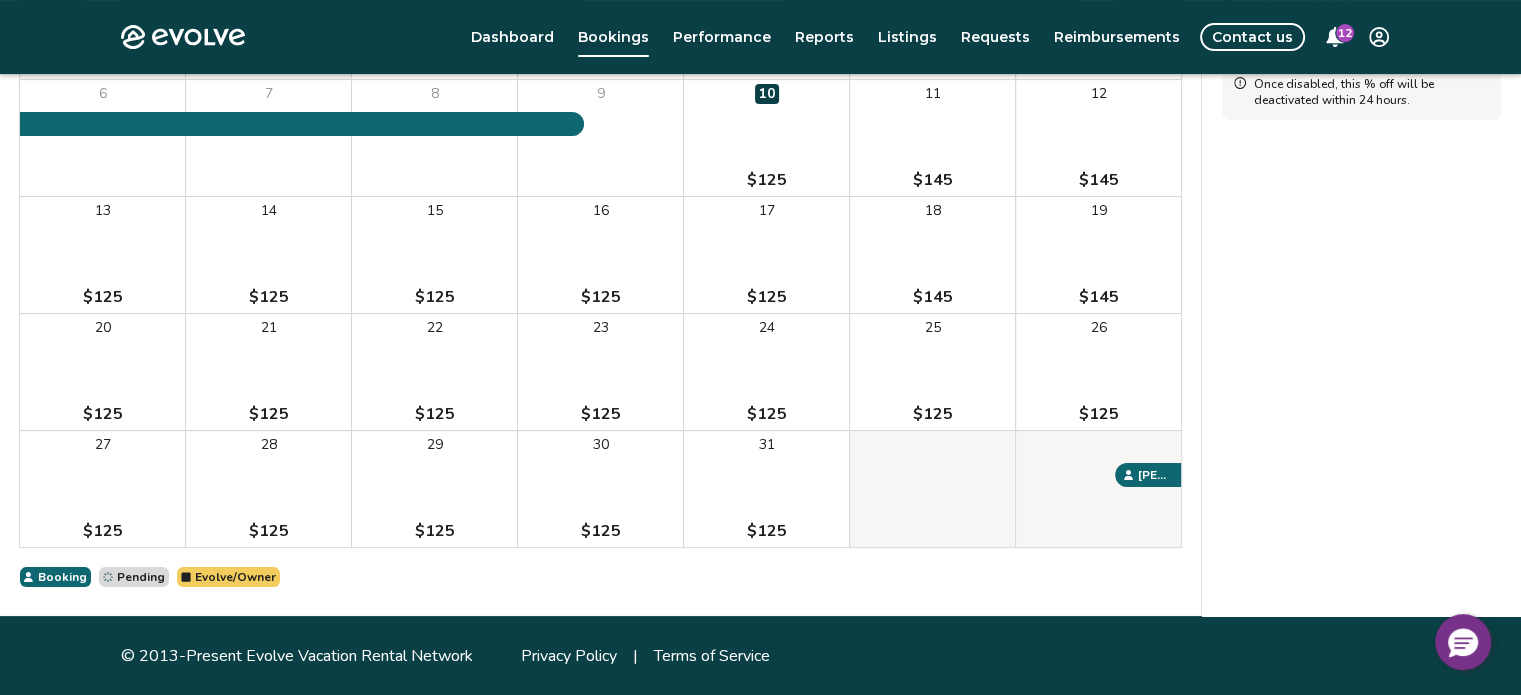 scroll, scrollTop: 38, scrollLeft: 0, axis: vertical 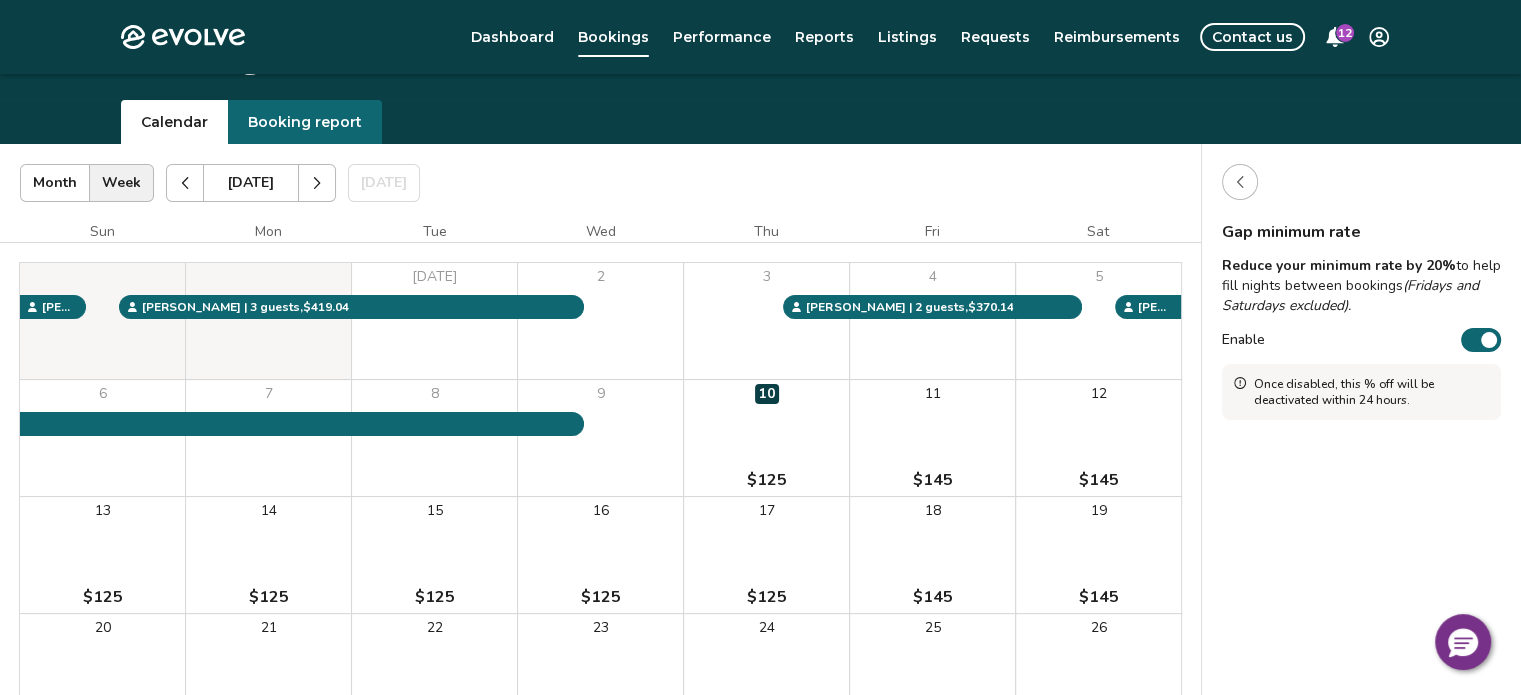 click on "11 $145" at bounding box center [932, 438] 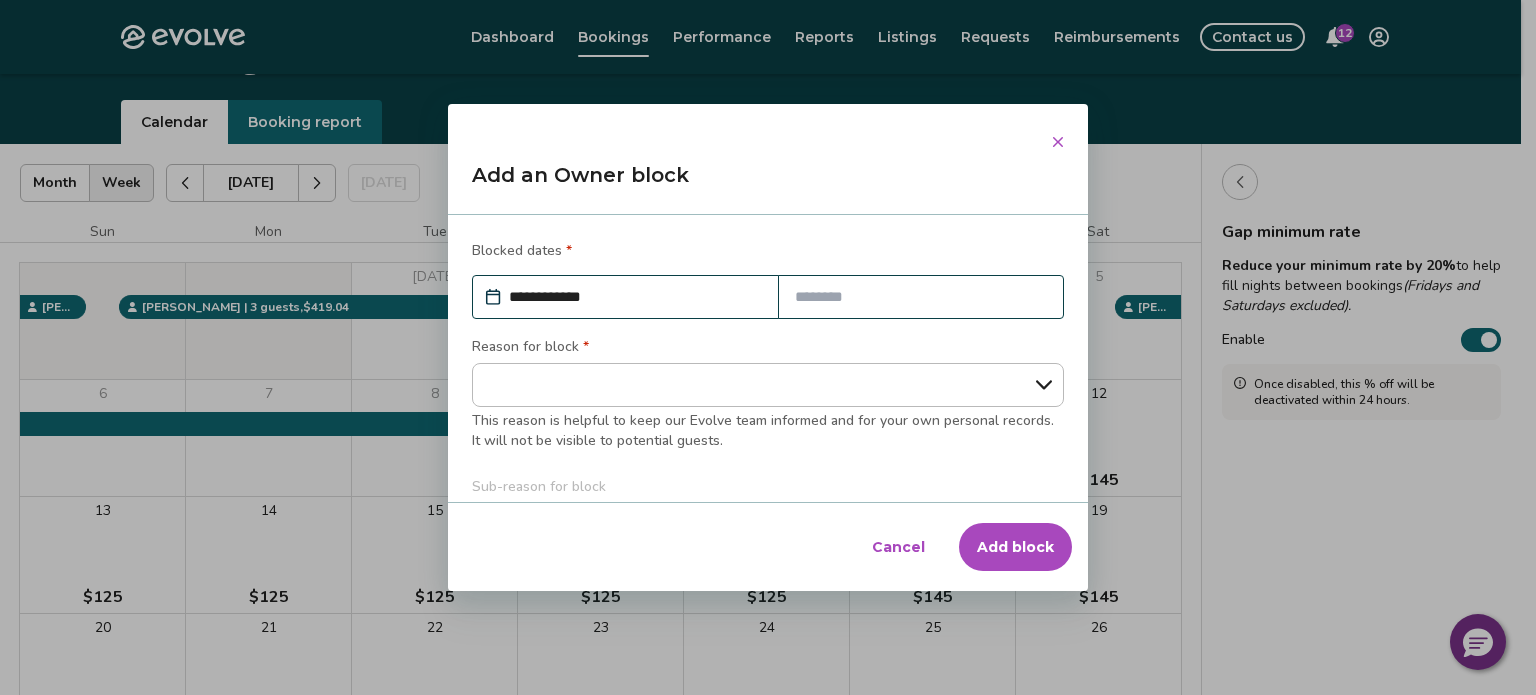click on "Cancel" at bounding box center [898, 547] 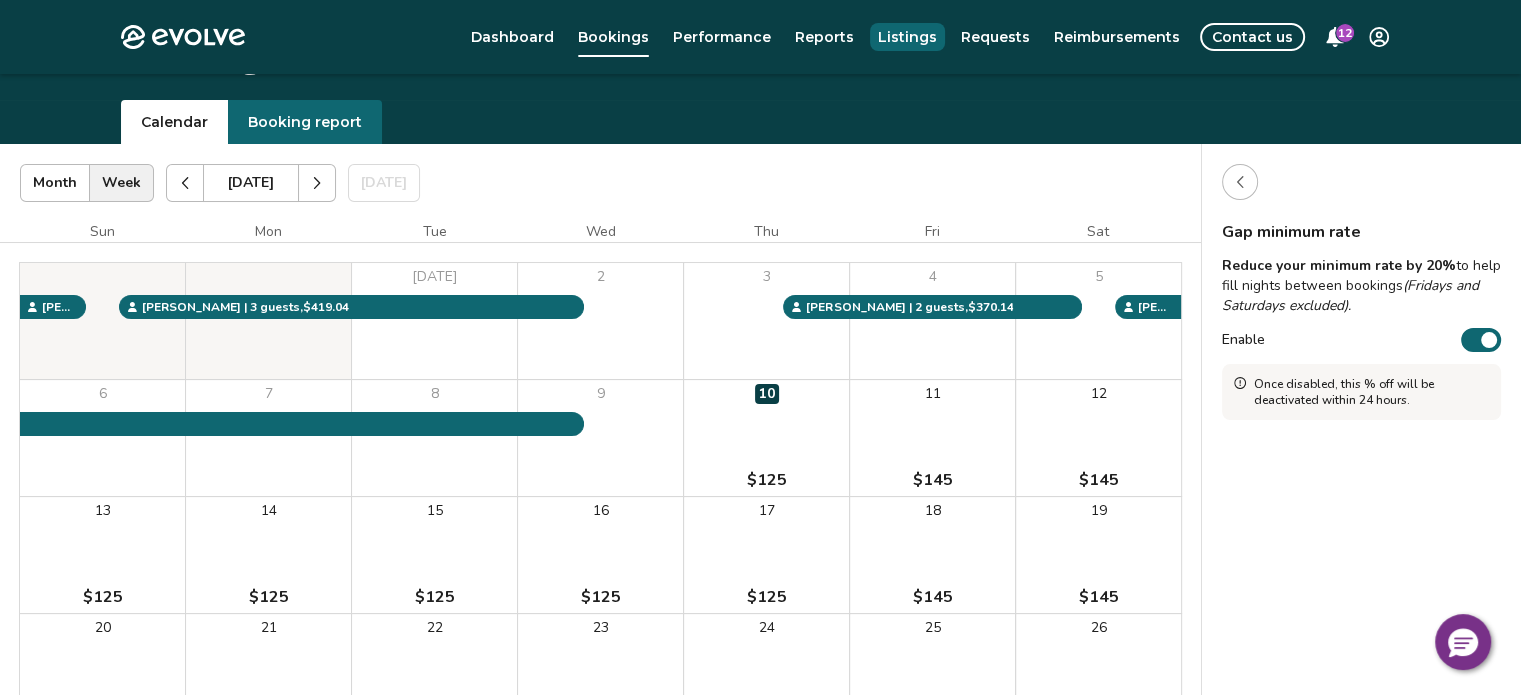 click on "Listings" at bounding box center [907, 37] 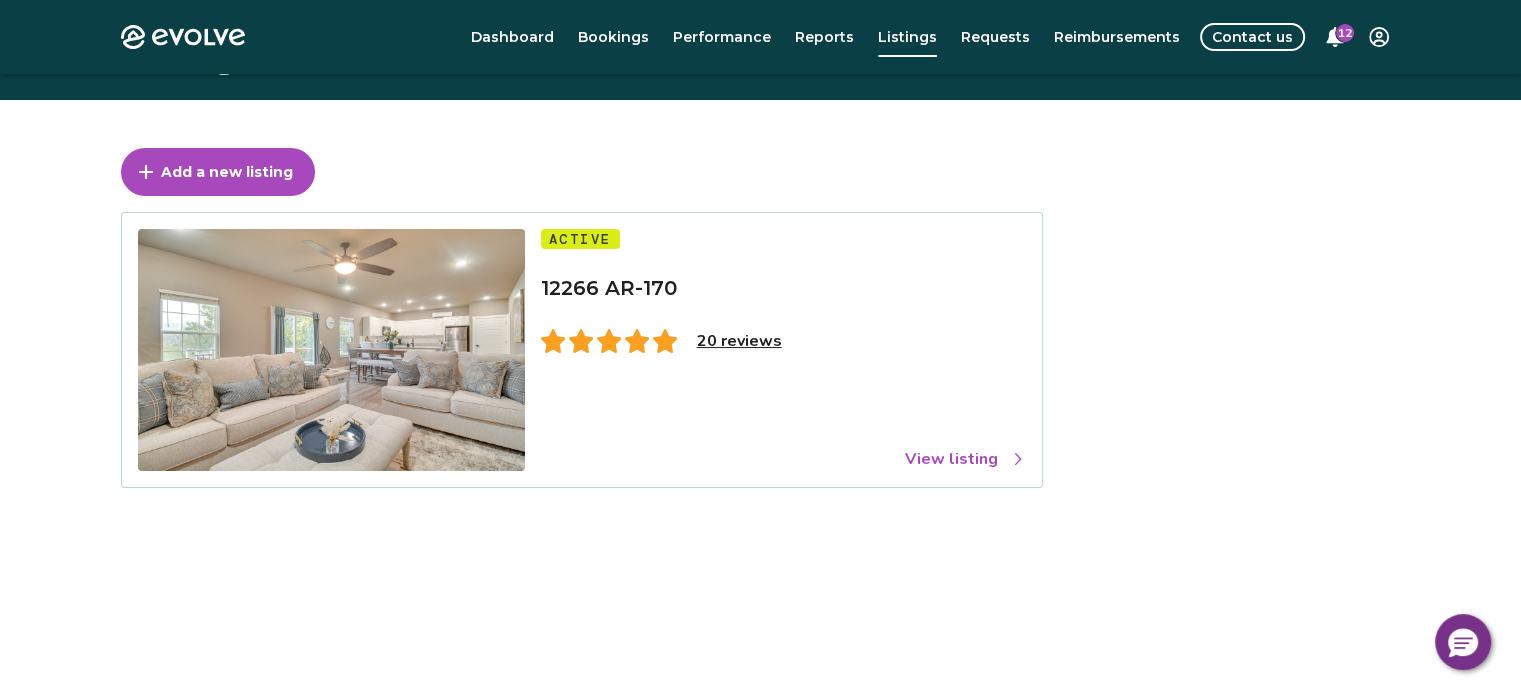 click on "View listing" at bounding box center (965, 459) 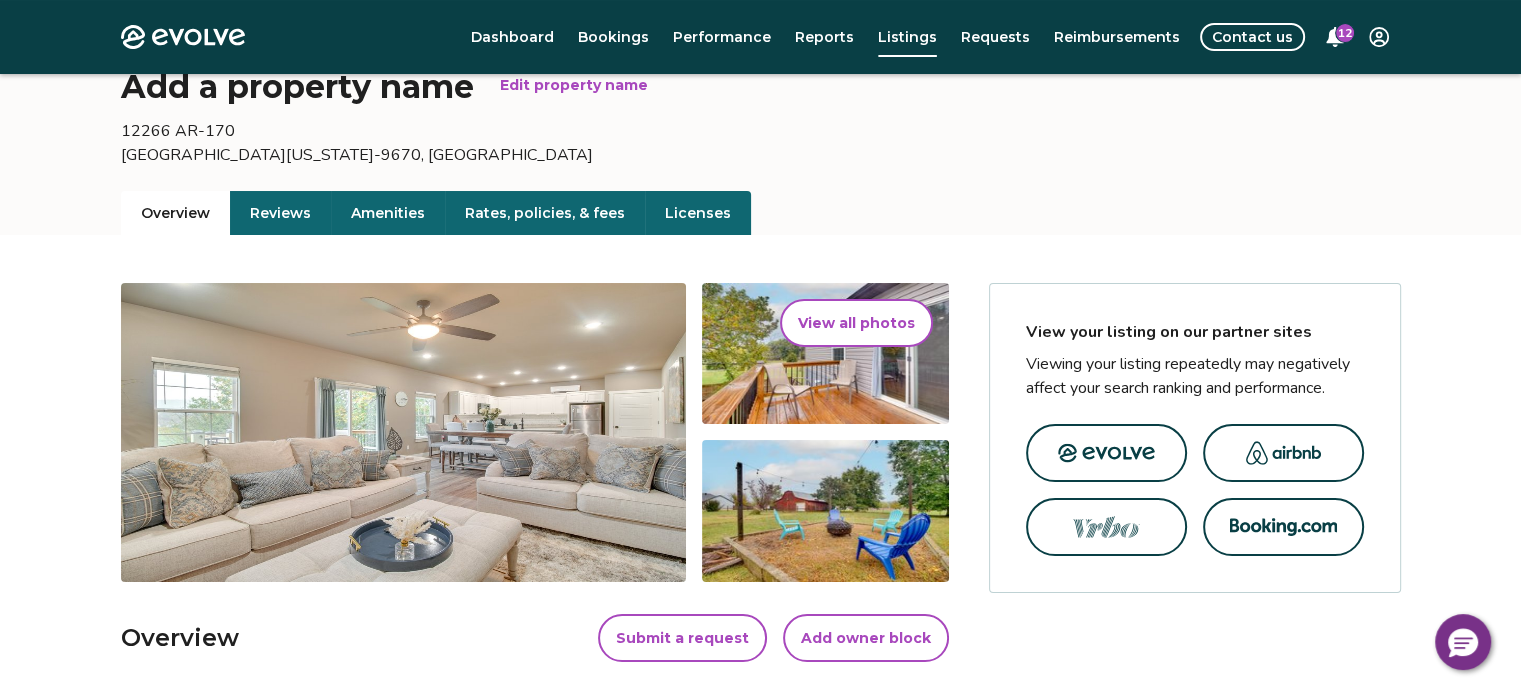 scroll, scrollTop: 68, scrollLeft: 0, axis: vertical 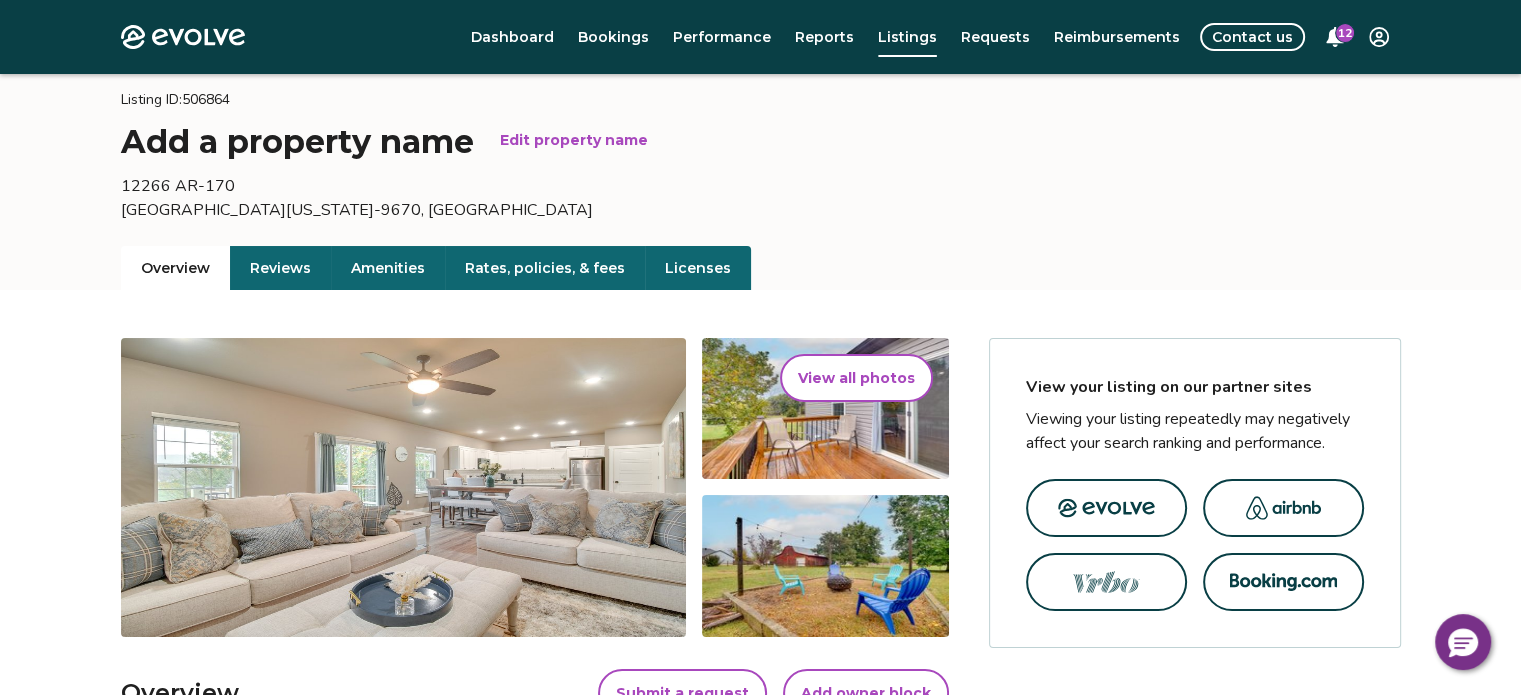 click on "Rates, policies, & fees" at bounding box center (545, 268) 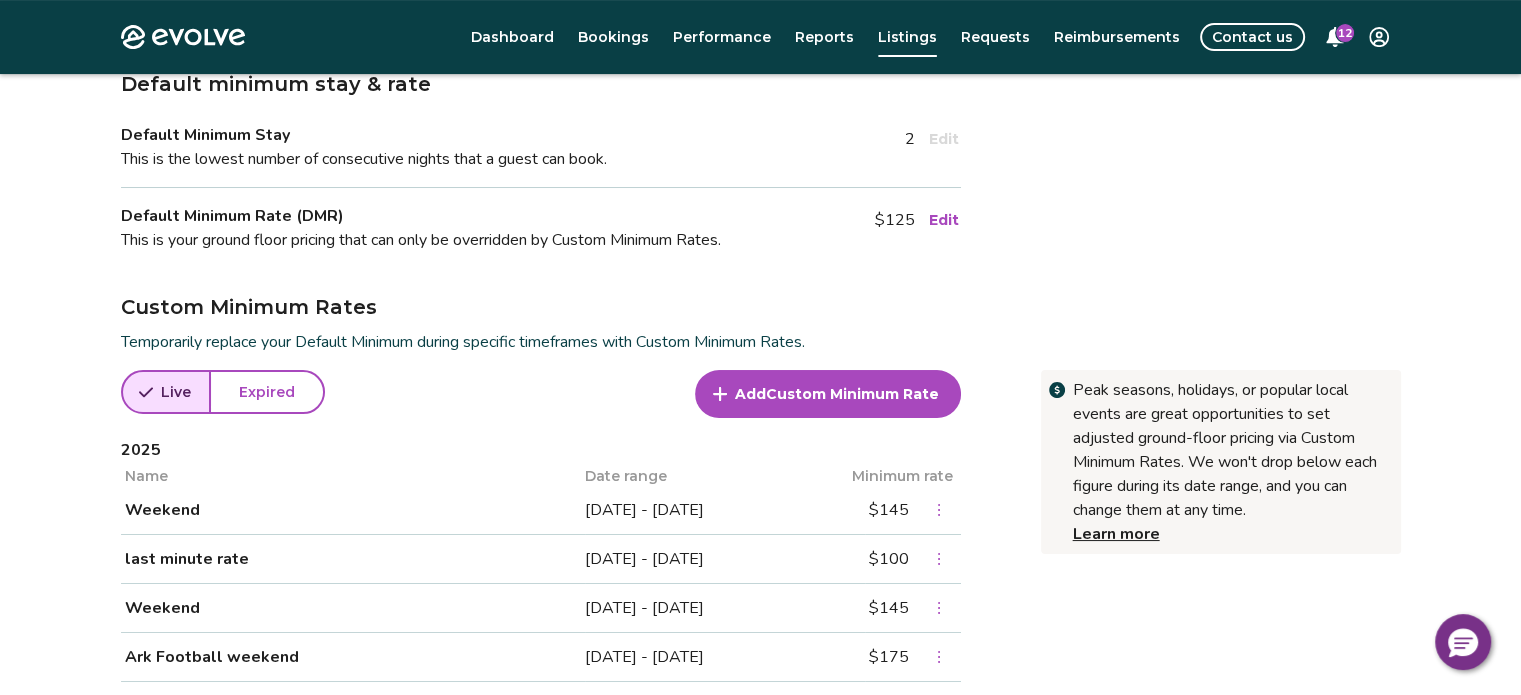scroll, scrollTop: 568, scrollLeft: 0, axis: vertical 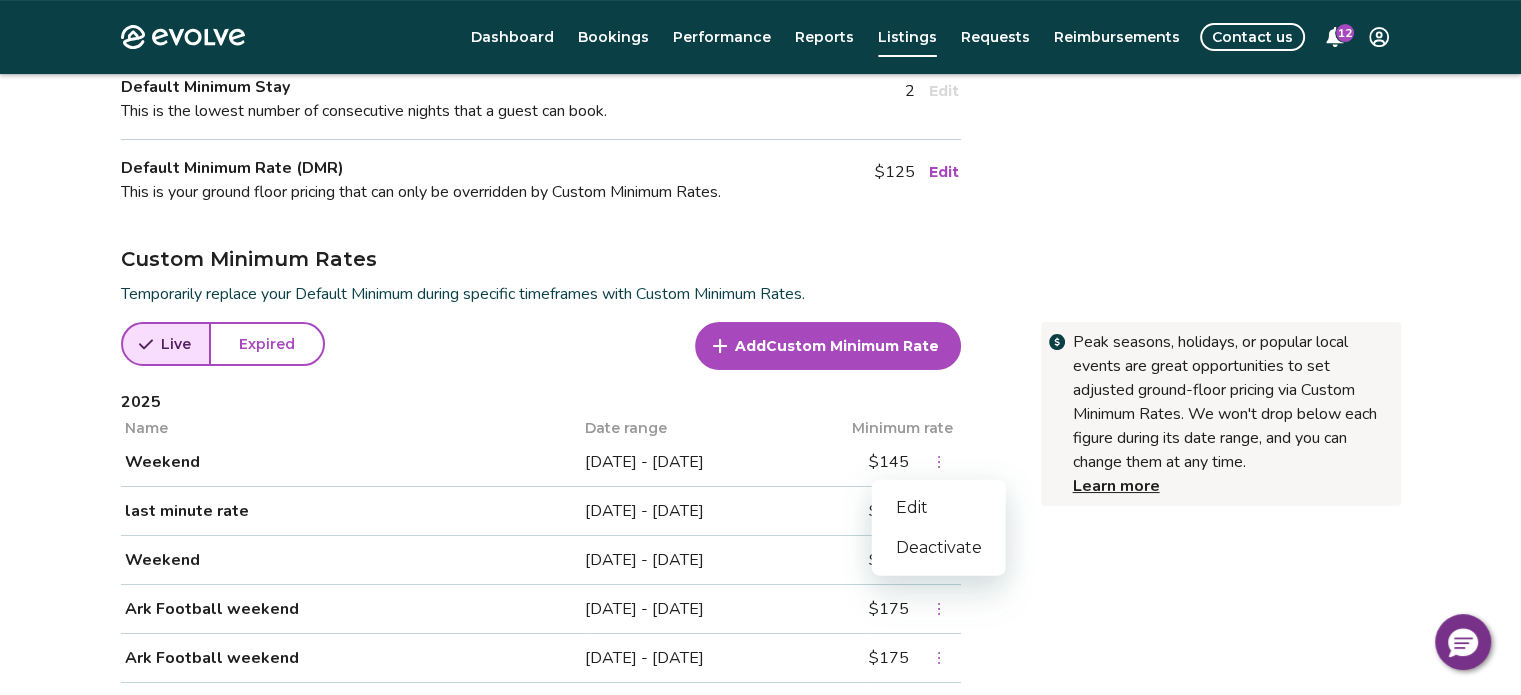 click 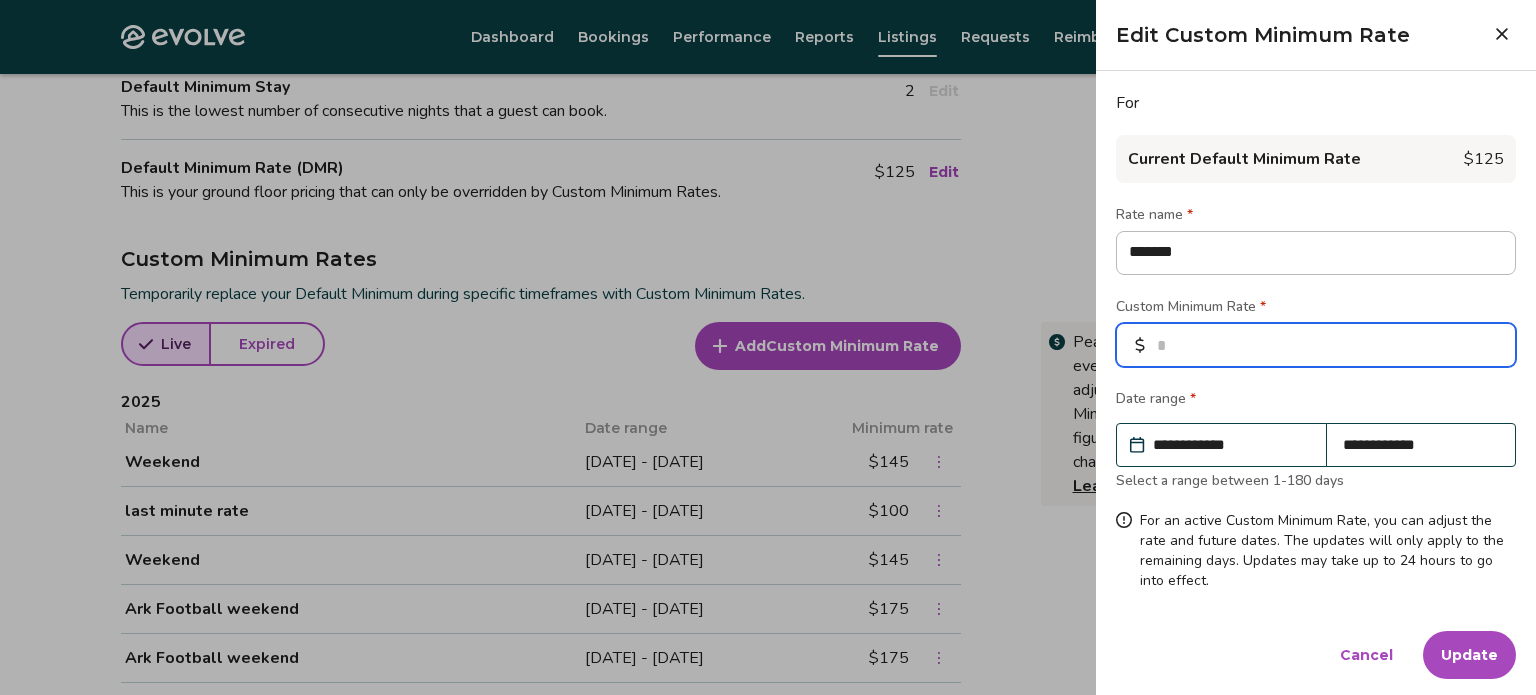 click on "***" at bounding box center (1316, 345) 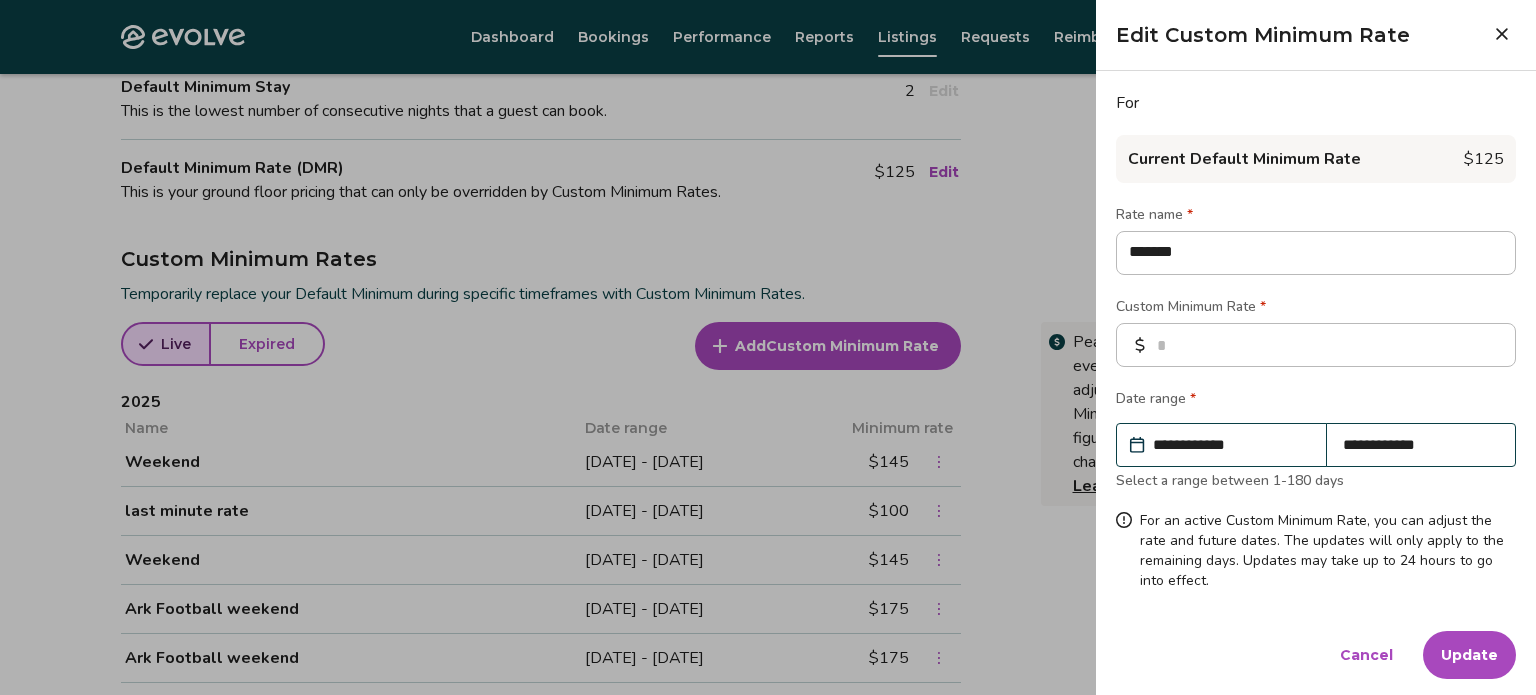 click on "Cancel" at bounding box center [1366, 655] 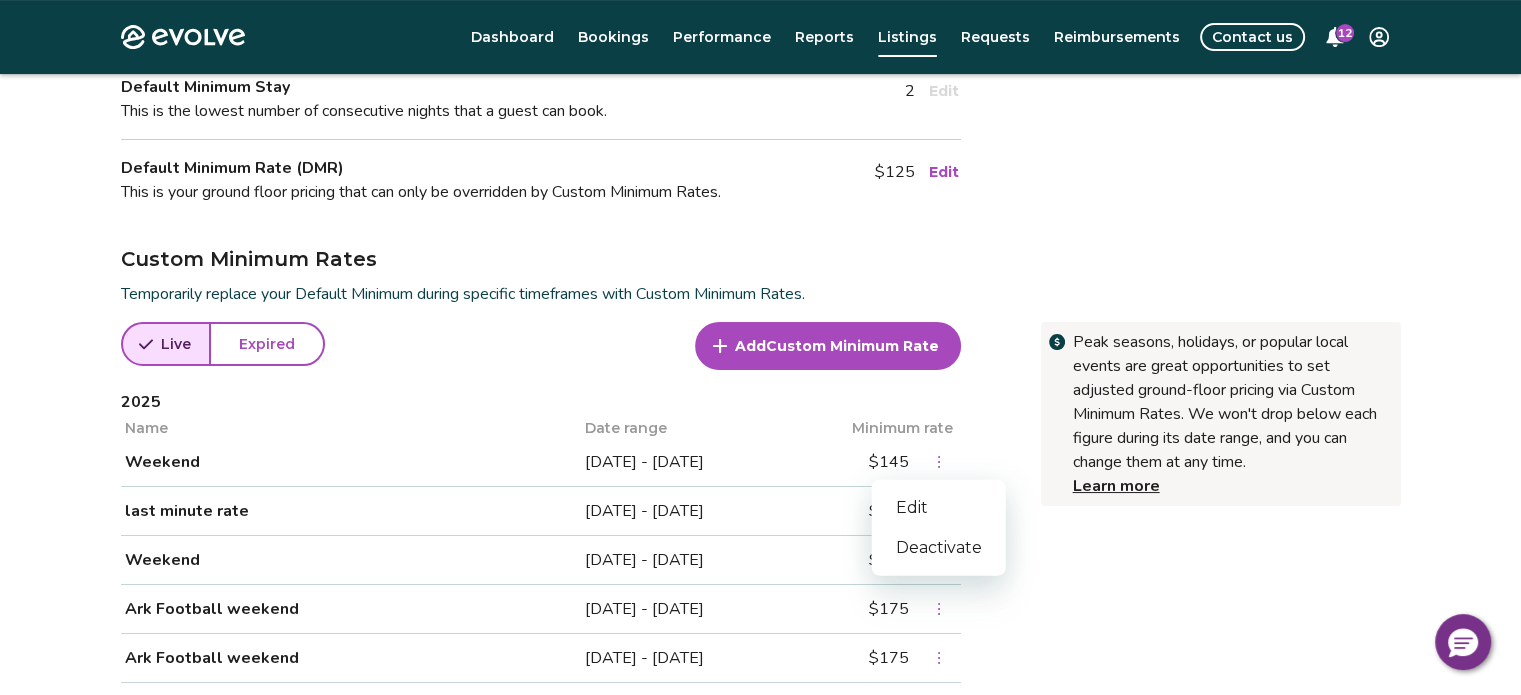 click 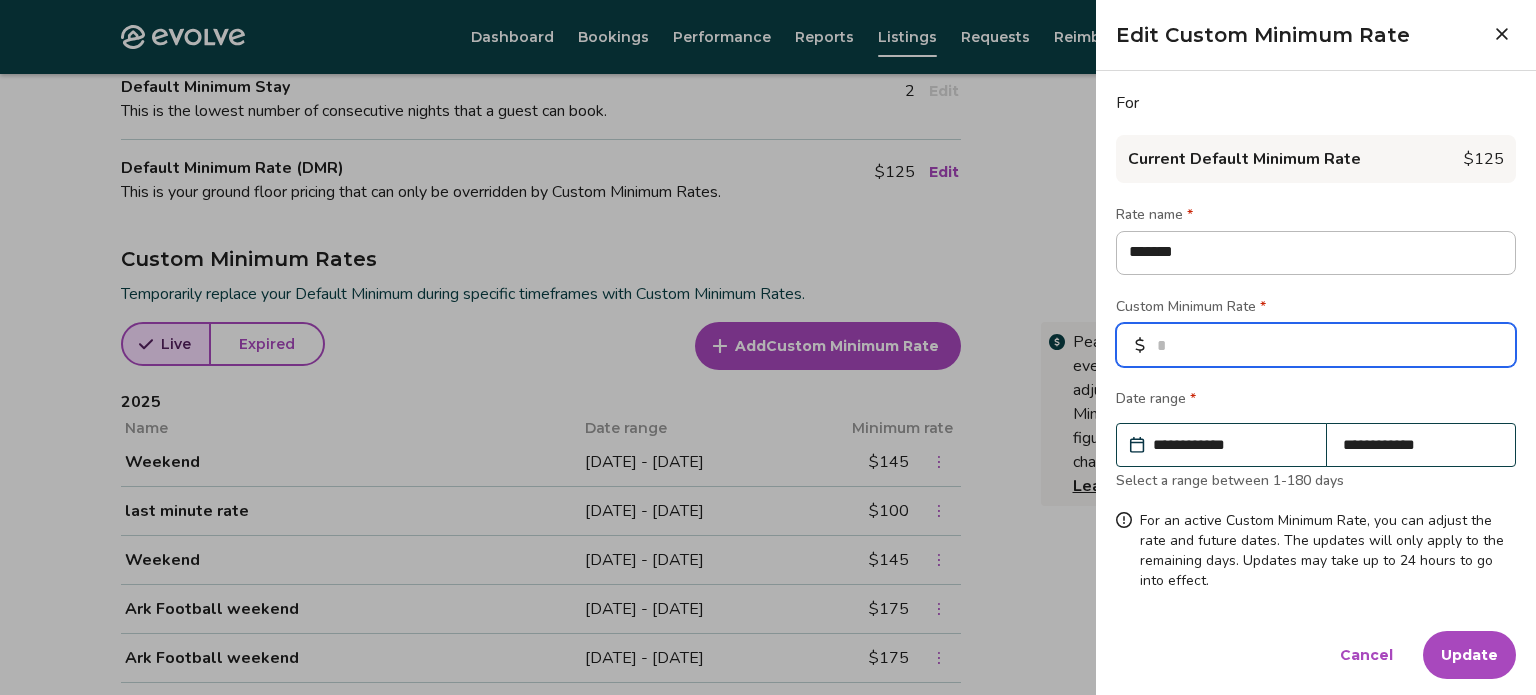 click on "***" at bounding box center (1316, 345) 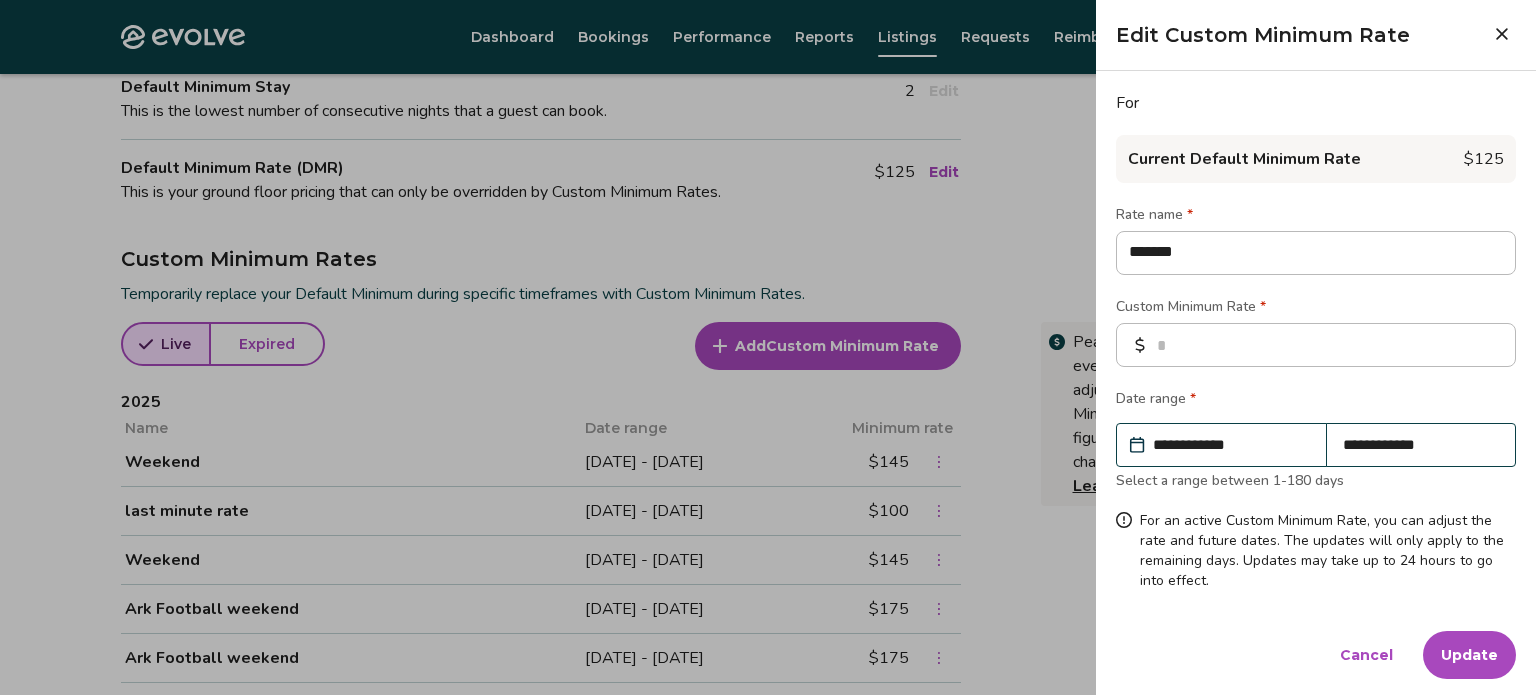 click on "Update" at bounding box center [1469, 655] 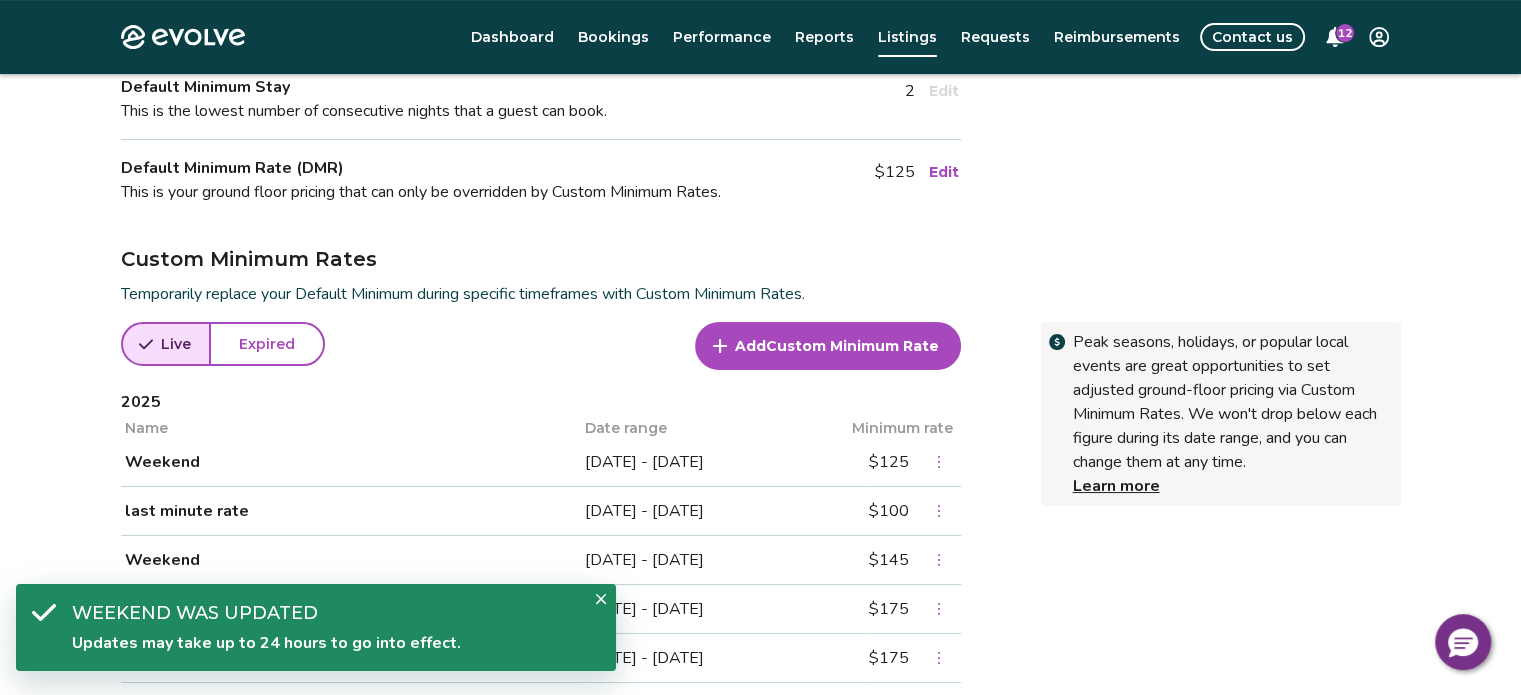 click 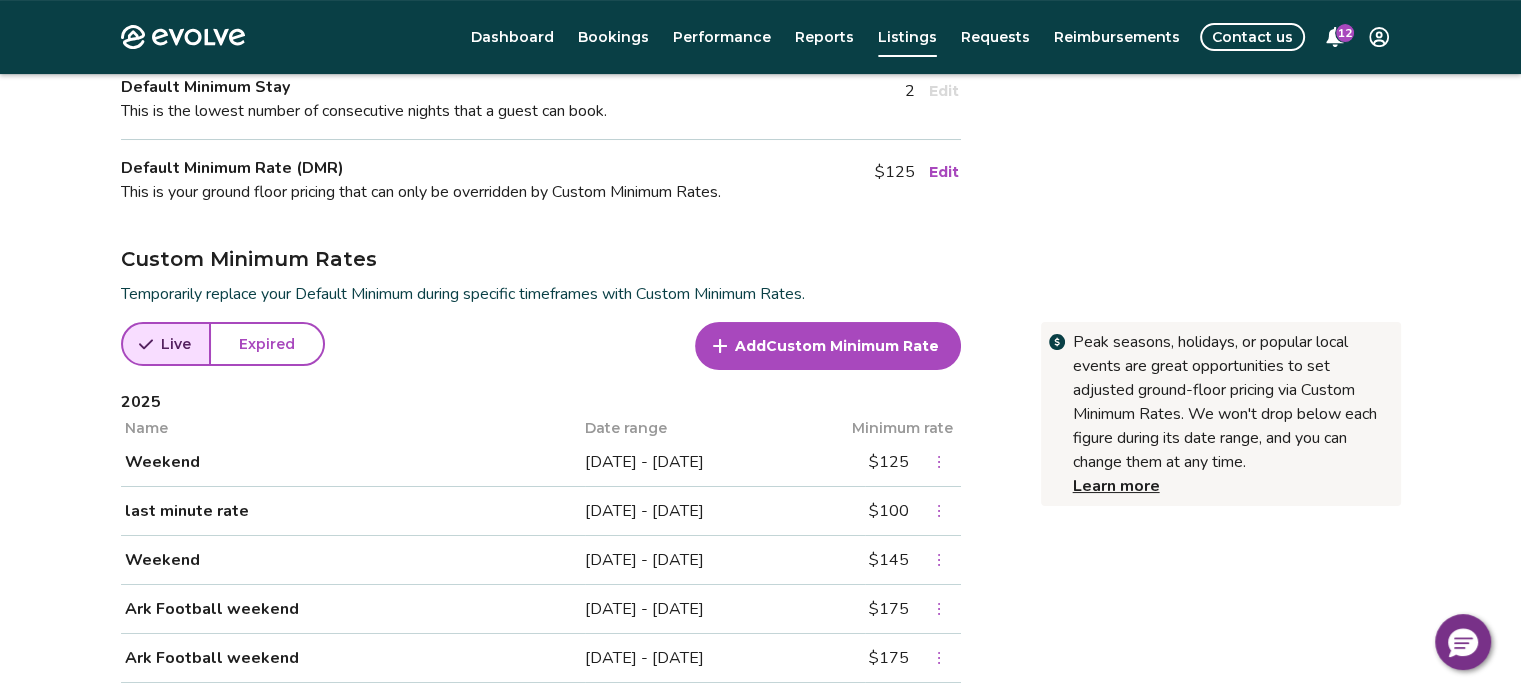 scroll, scrollTop: 668, scrollLeft: 0, axis: vertical 